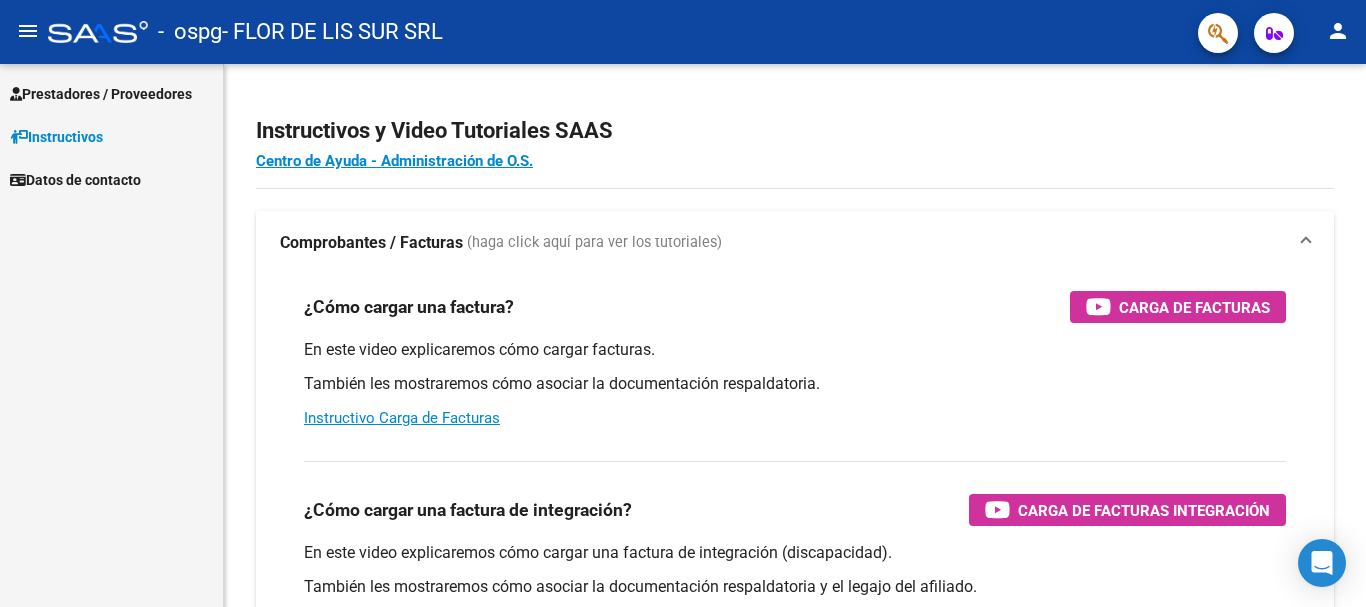 scroll, scrollTop: 0, scrollLeft: 0, axis: both 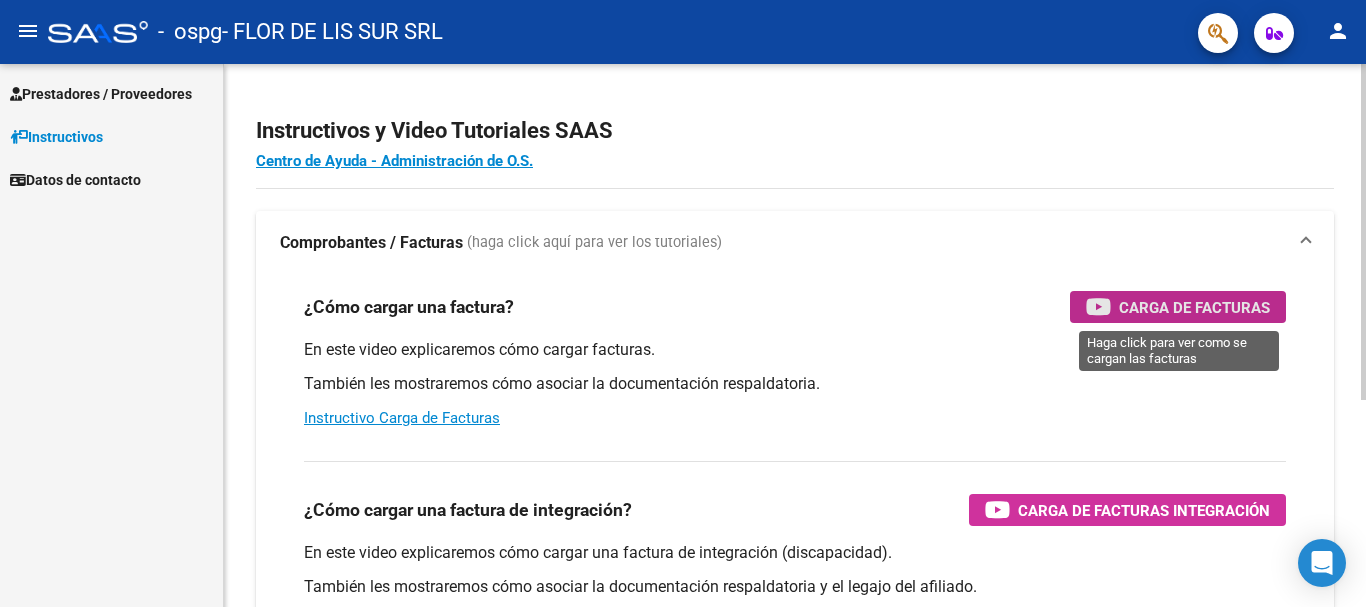 click on "Carga de Facturas" at bounding box center (1194, 307) 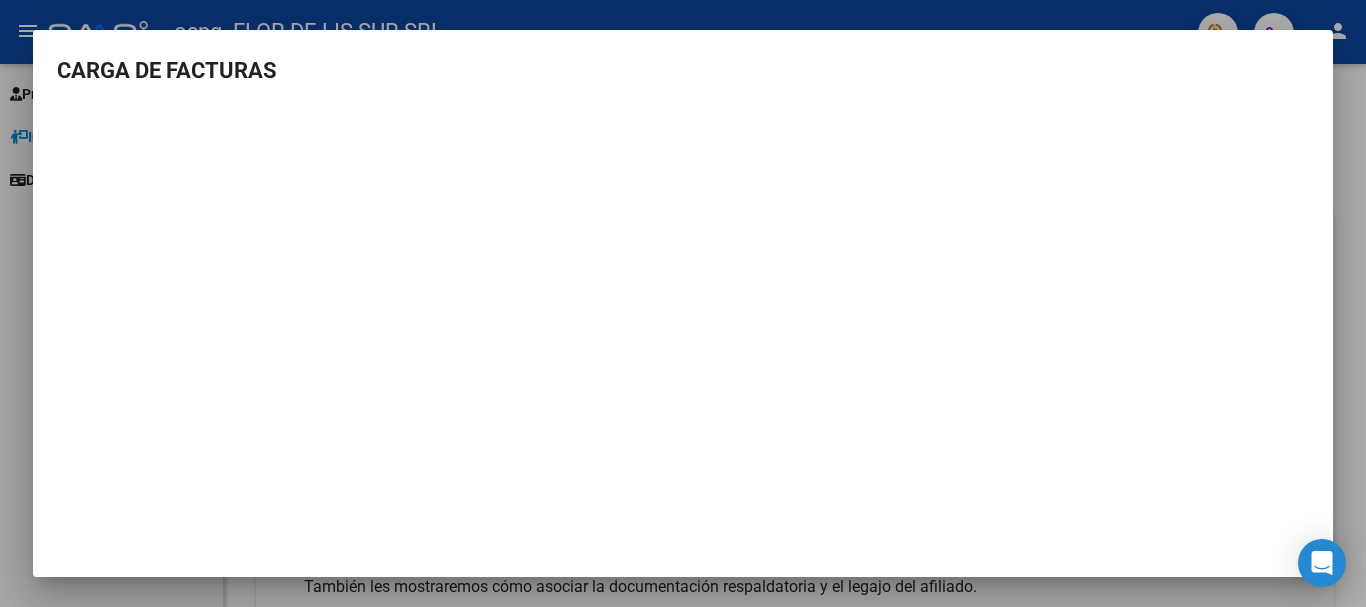click at bounding box center [683, 303] 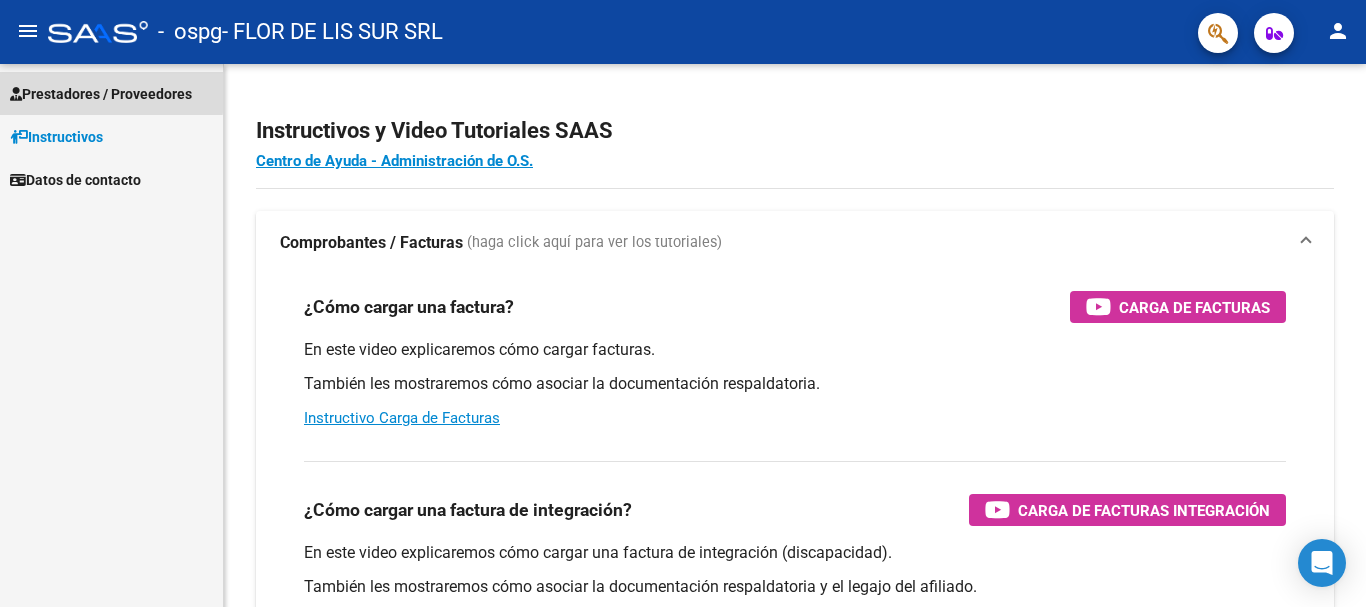 click on "Prestadores / Proveedores" at bounding box center (101, 94) 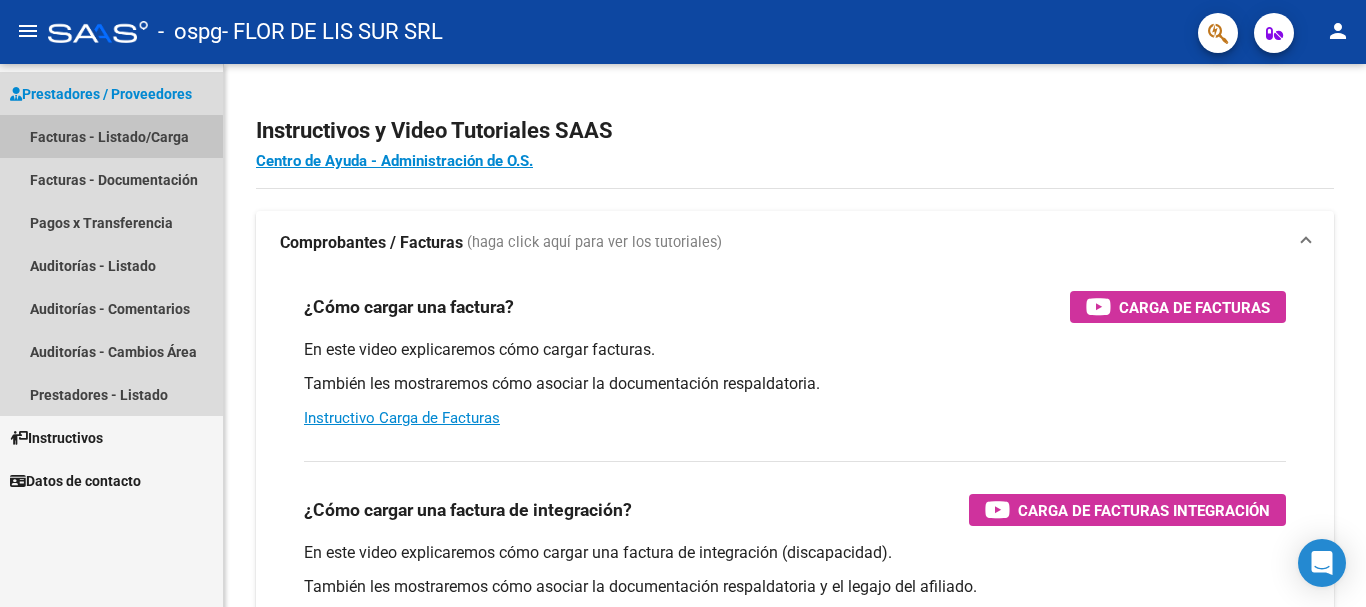 click on "Facturas - Listado/Carga" at bounding box center [111, 136] 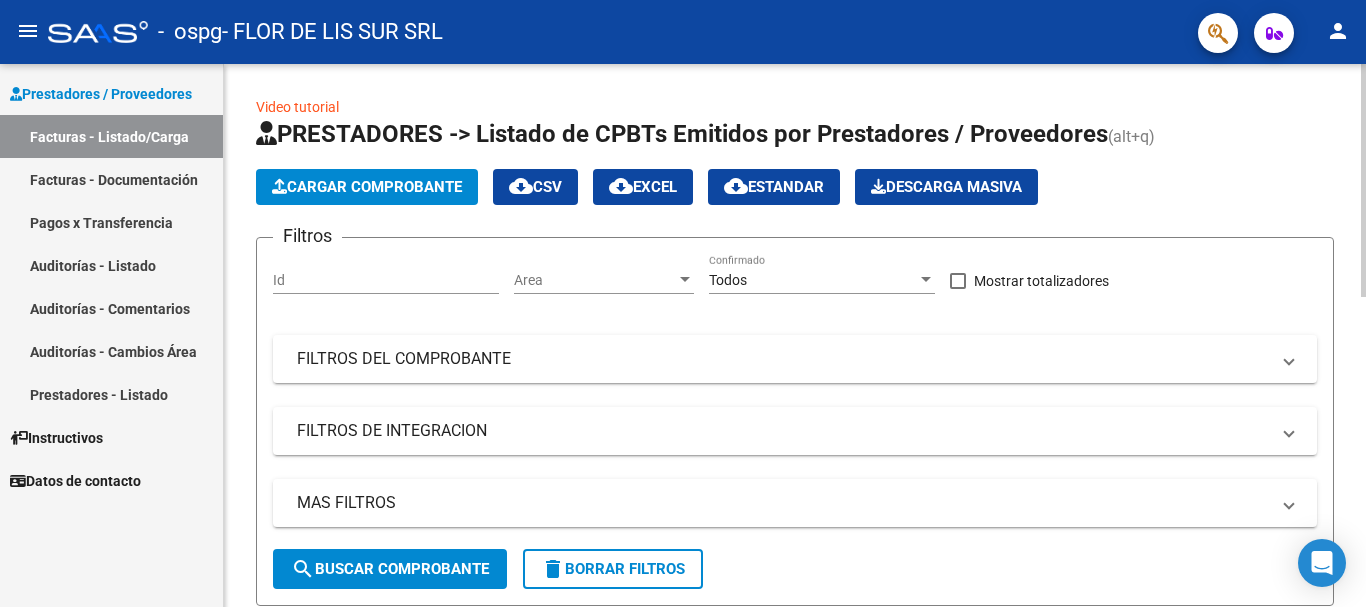 click on "Cargar Comprobante" 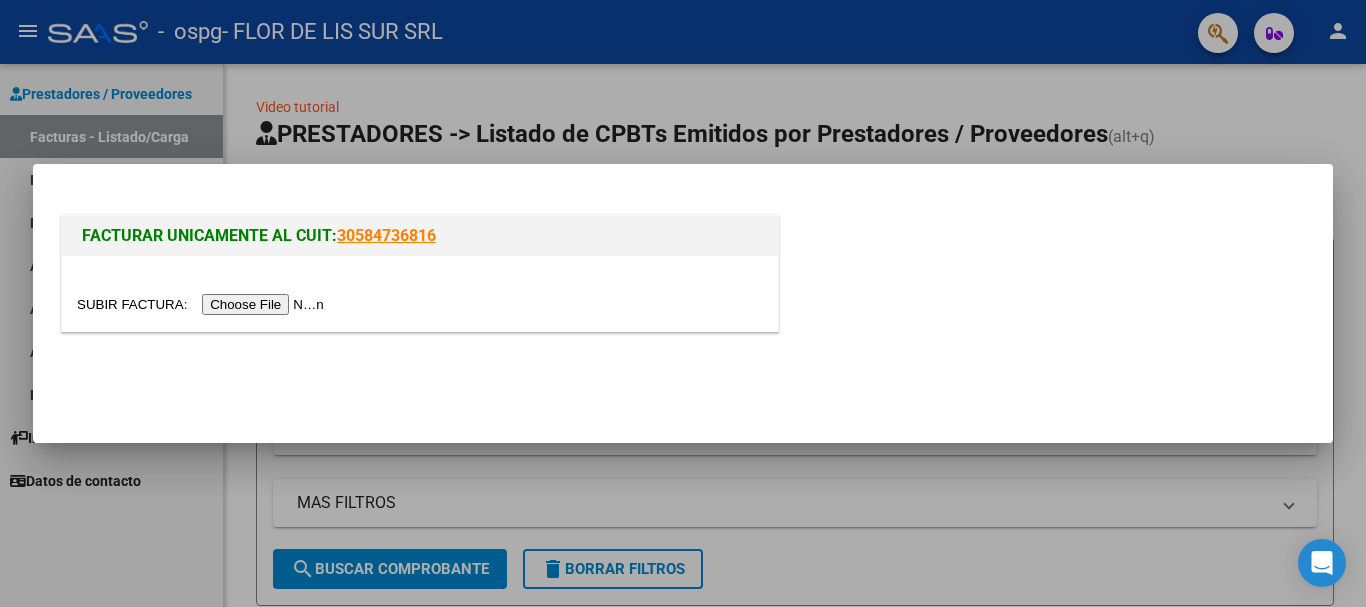 click at bounding box center [203, 304] 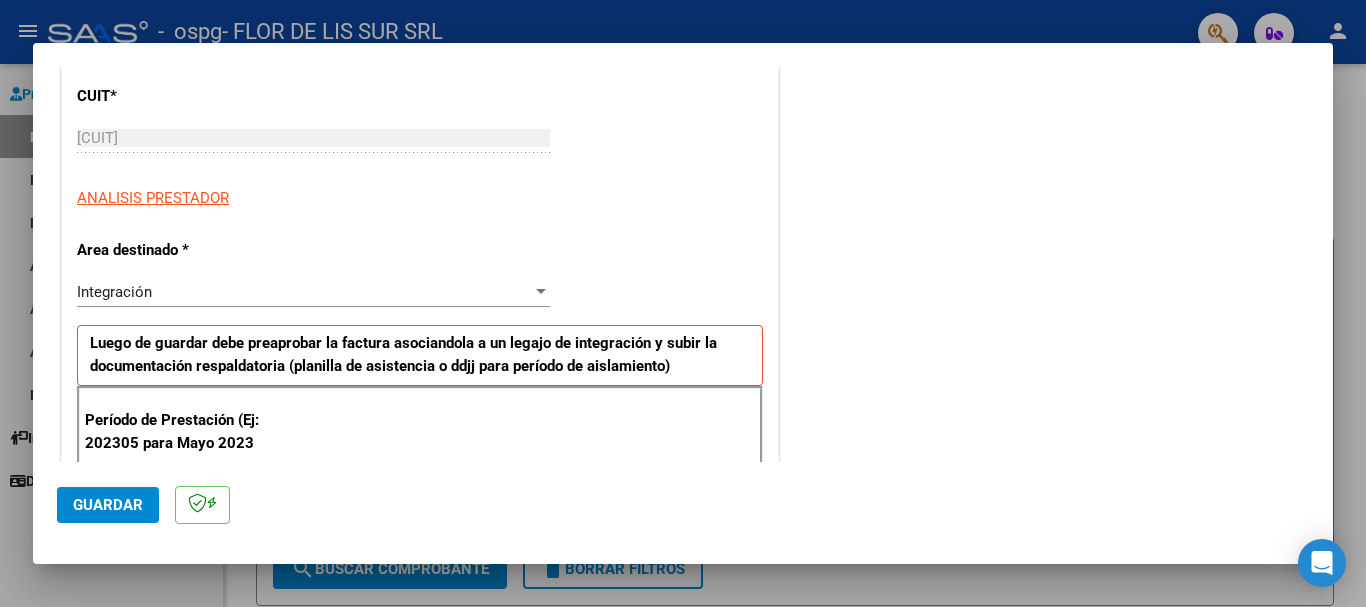 scroll, scrollTop: 300, scrollLeft: 0, axis: vertical 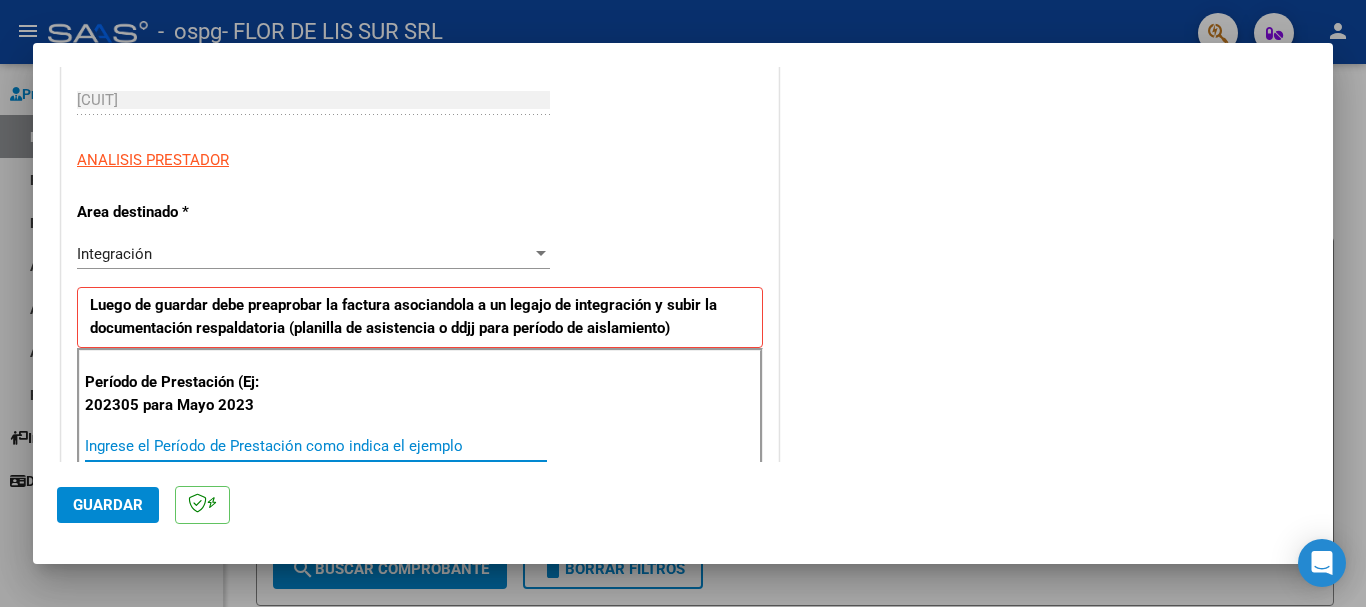 click on "Ingrese el Período de Prestación como indica el ejemplo" at bounding box center (316, 446) 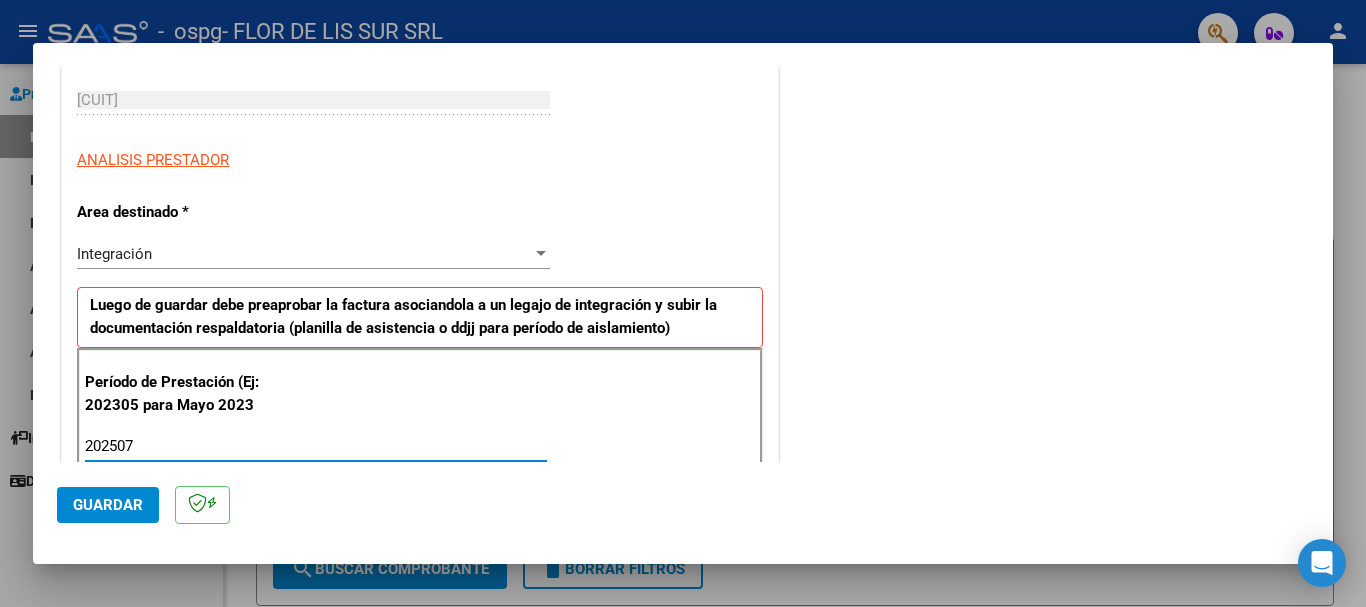 type on "202507" 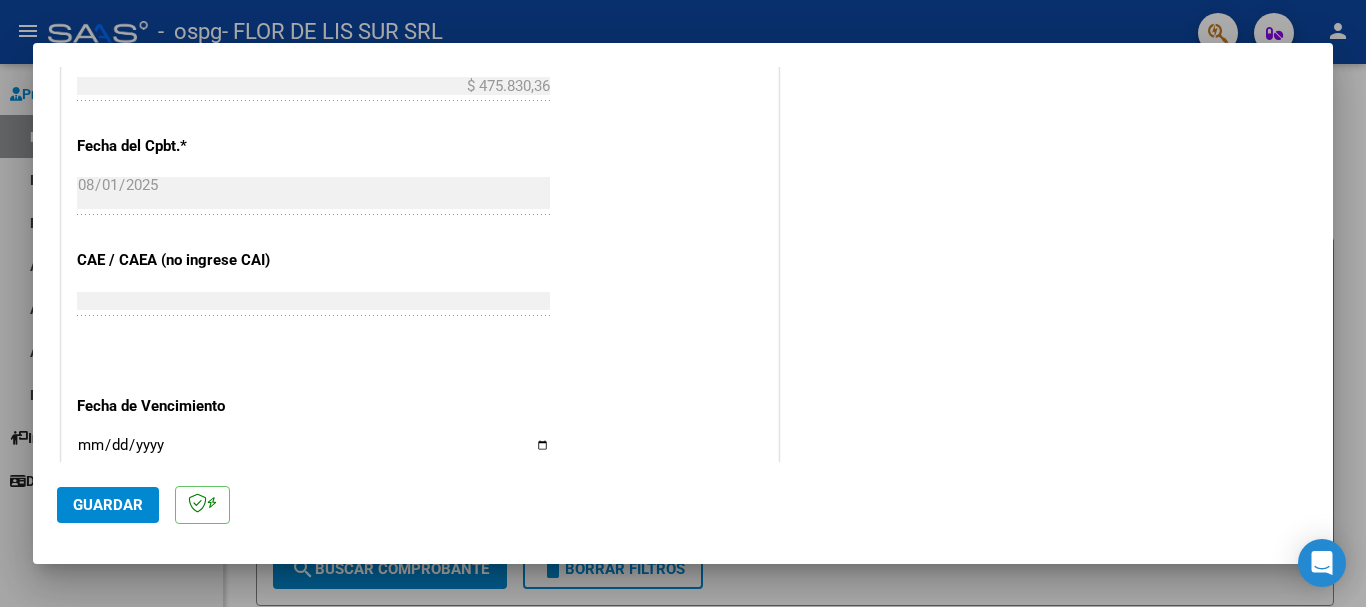 scroll, scrollTop: 1100, scrollLeft: 0, axis: vertical 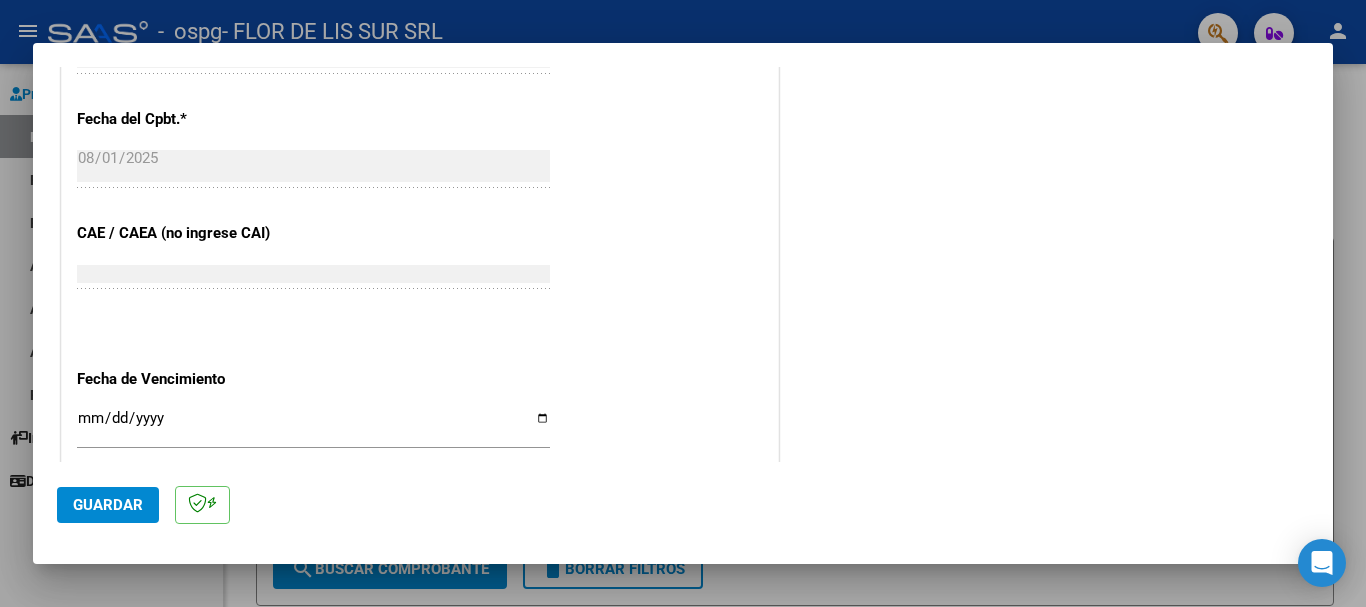 click on "Ingresar la fecha" at bounding box center [313, 426] 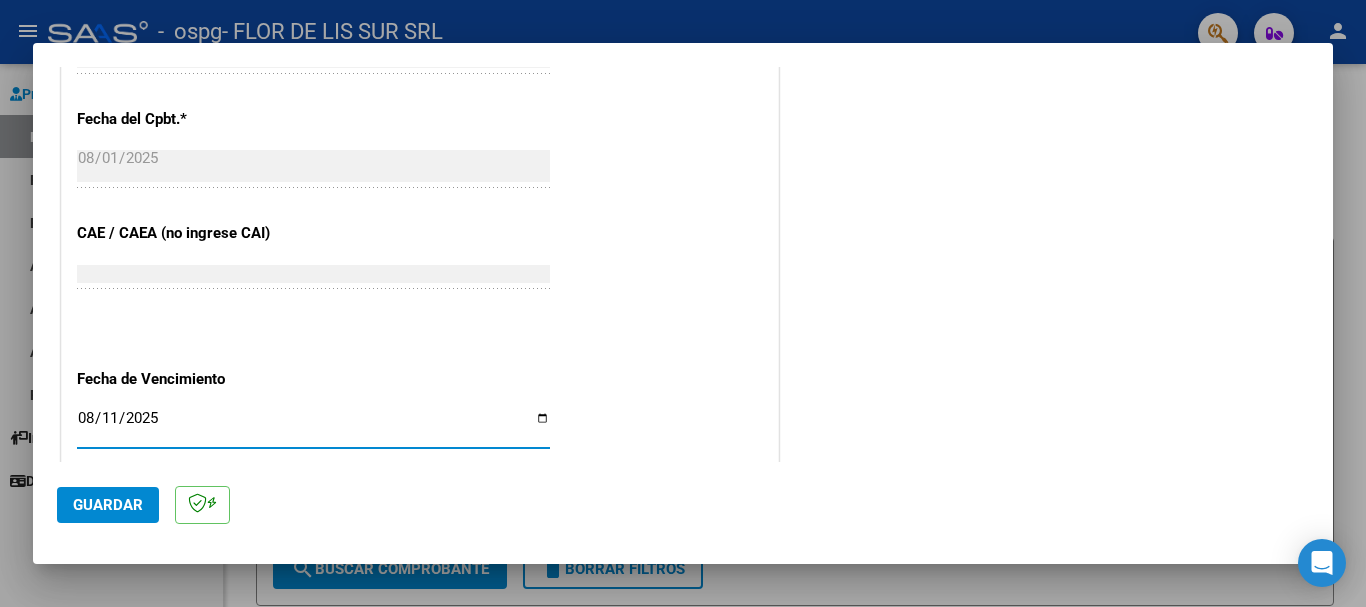 type on "2025-08-11" 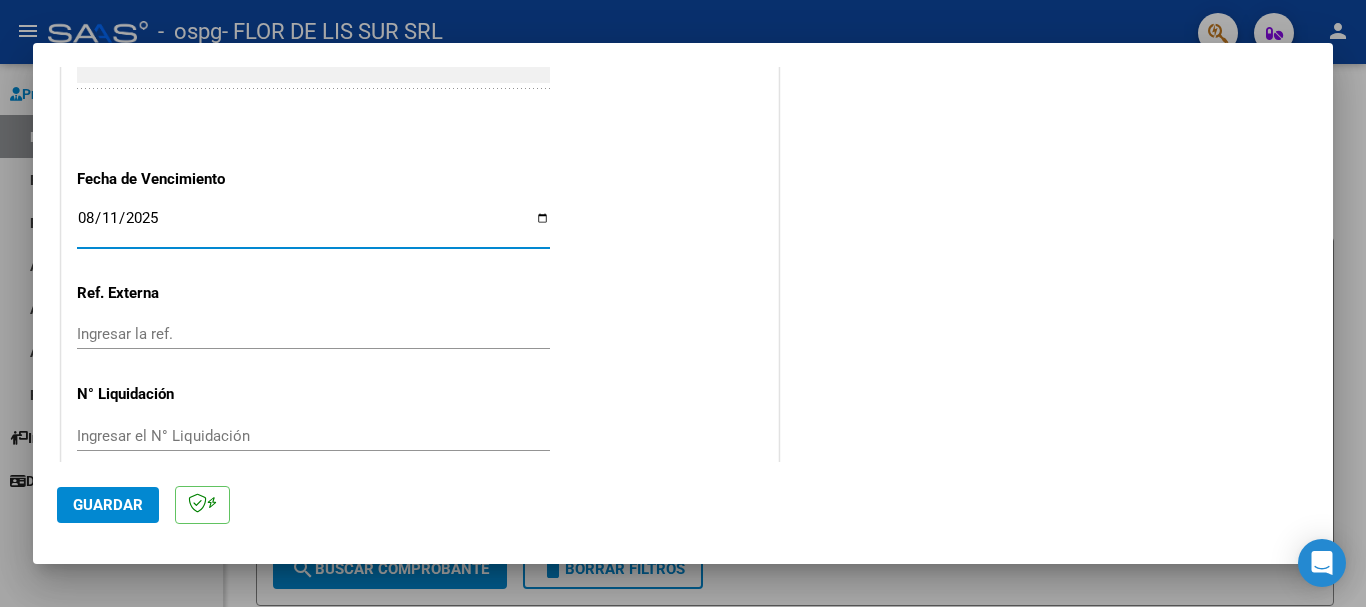 scroll, scrollTop: 1327, scrollLeft: 0, axis: vertical 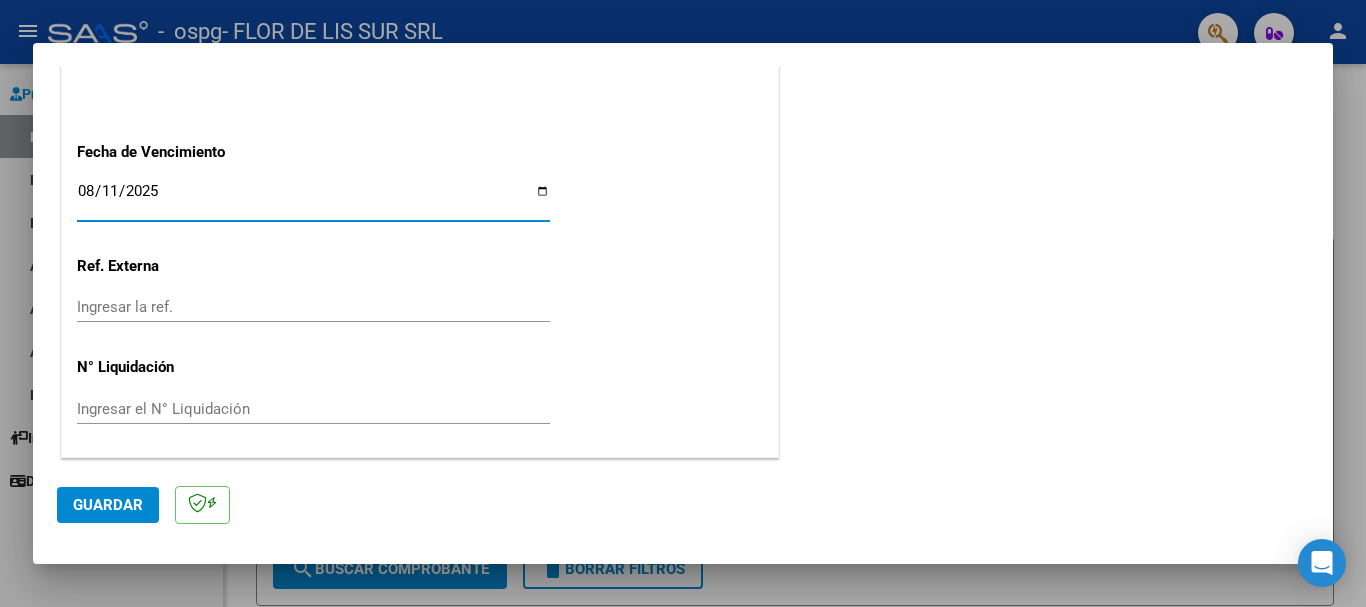 click on "Guardar" 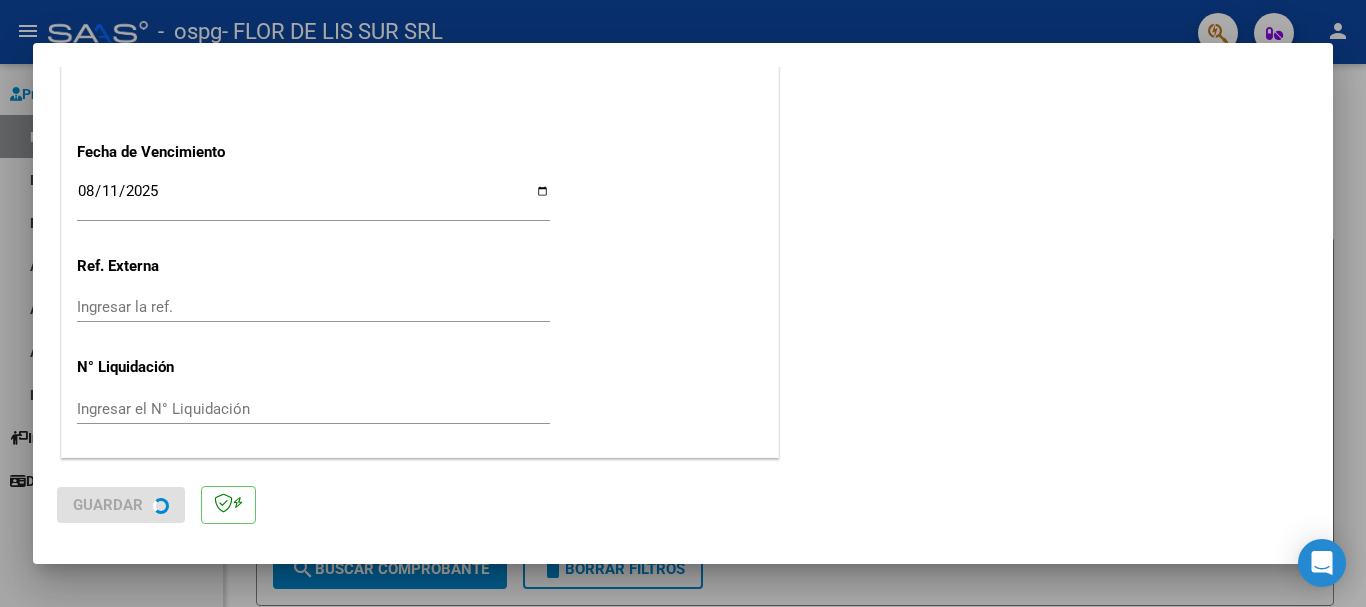 scroll, scrollTop: 0, scrollLeft: 0, axis: both 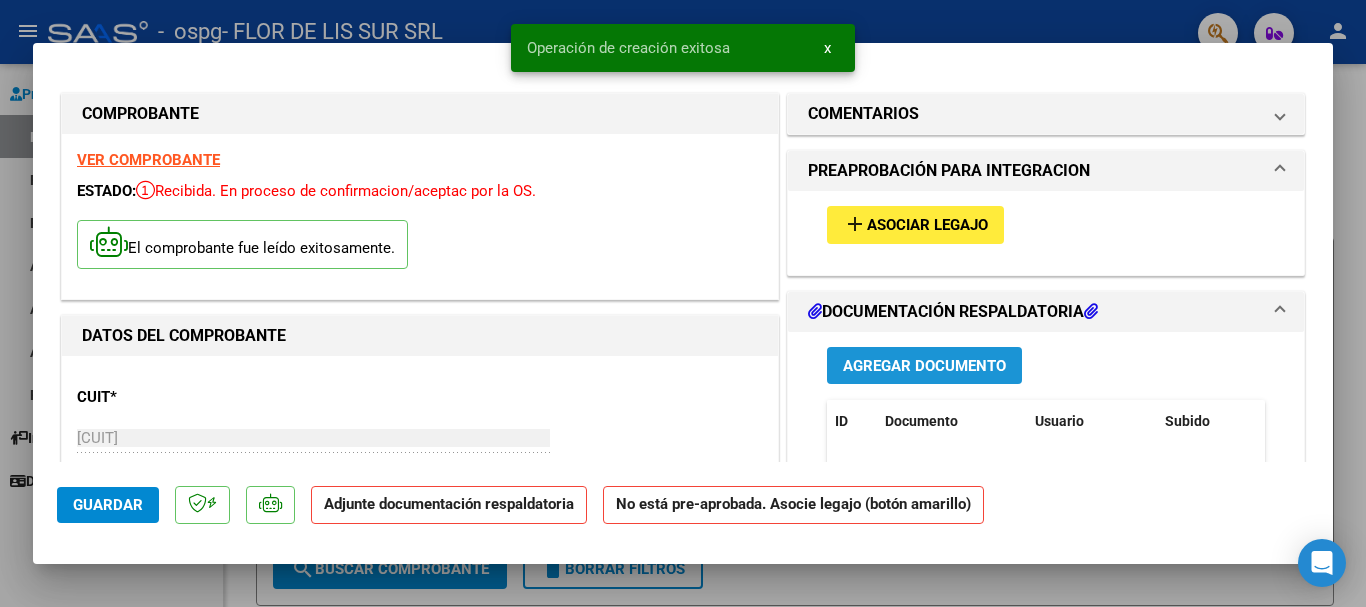 click on "Agregar Documento" at bounding box center (924, 365) 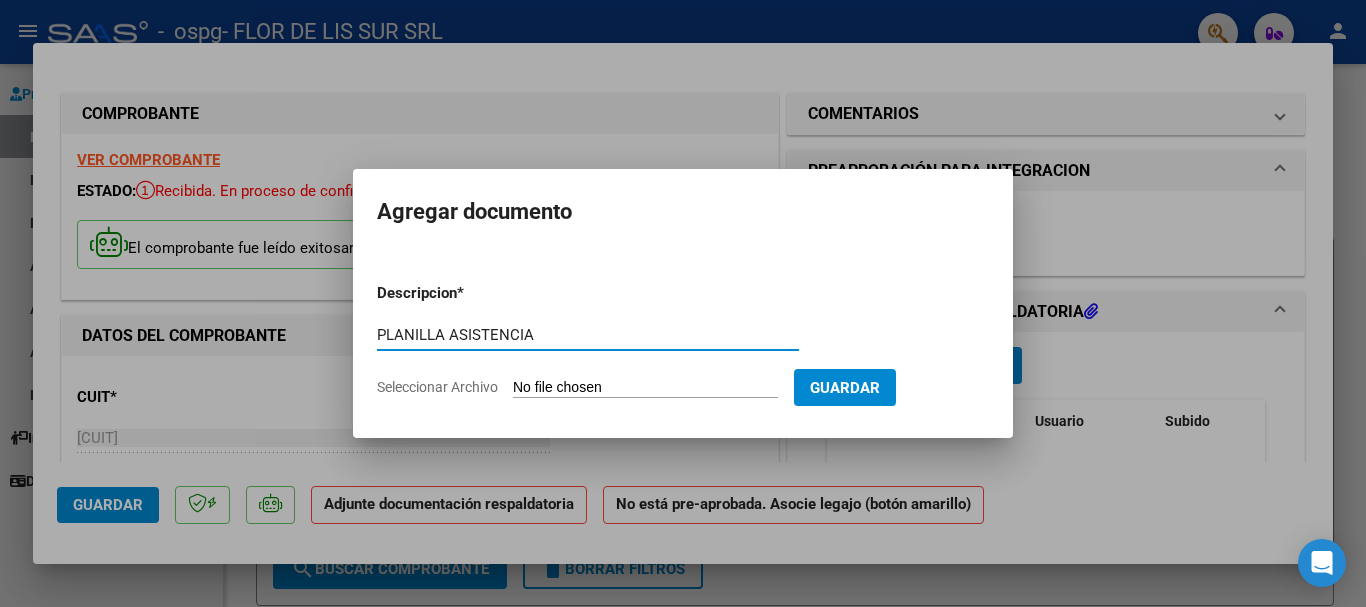 type on "PLANILLA ASISTENCIA" 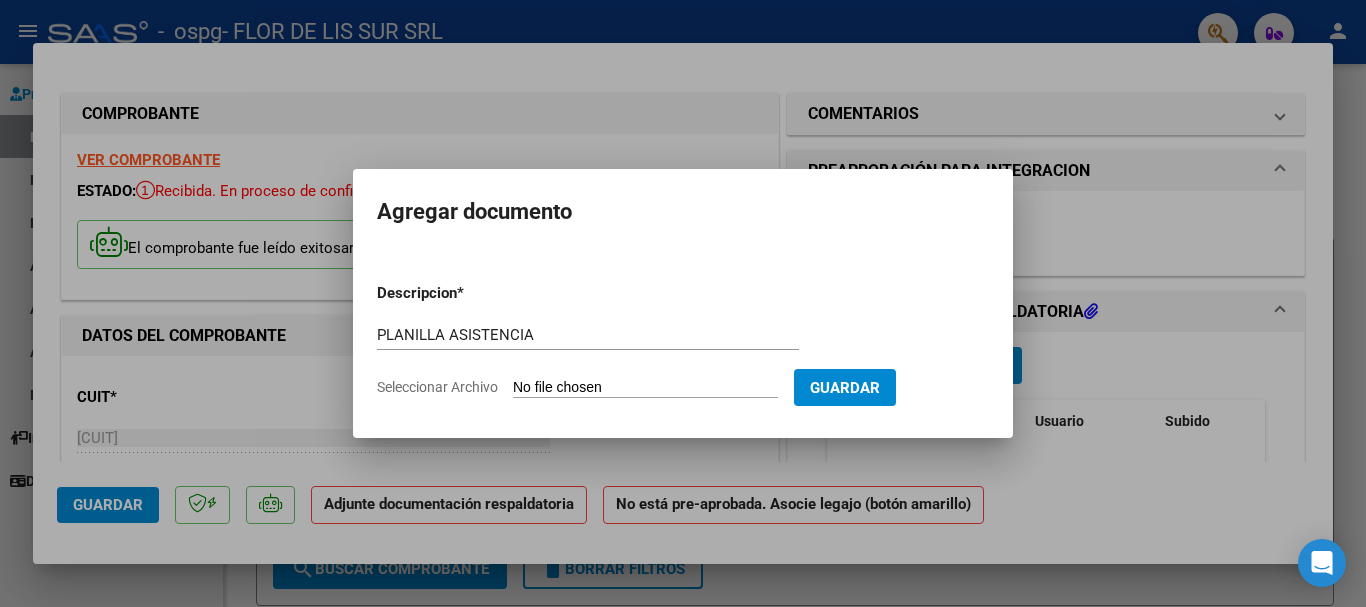 type on "C:\fakepath\planilla.pdf" 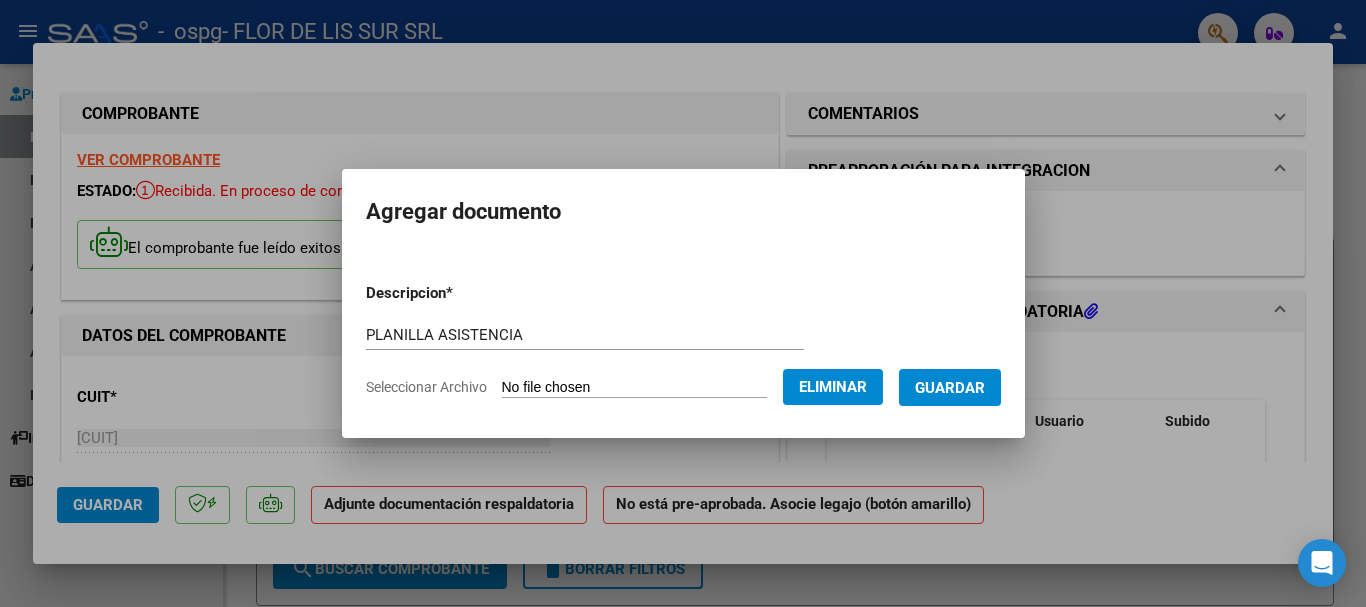 click on "Guardar" at bounding box center [950, 388] 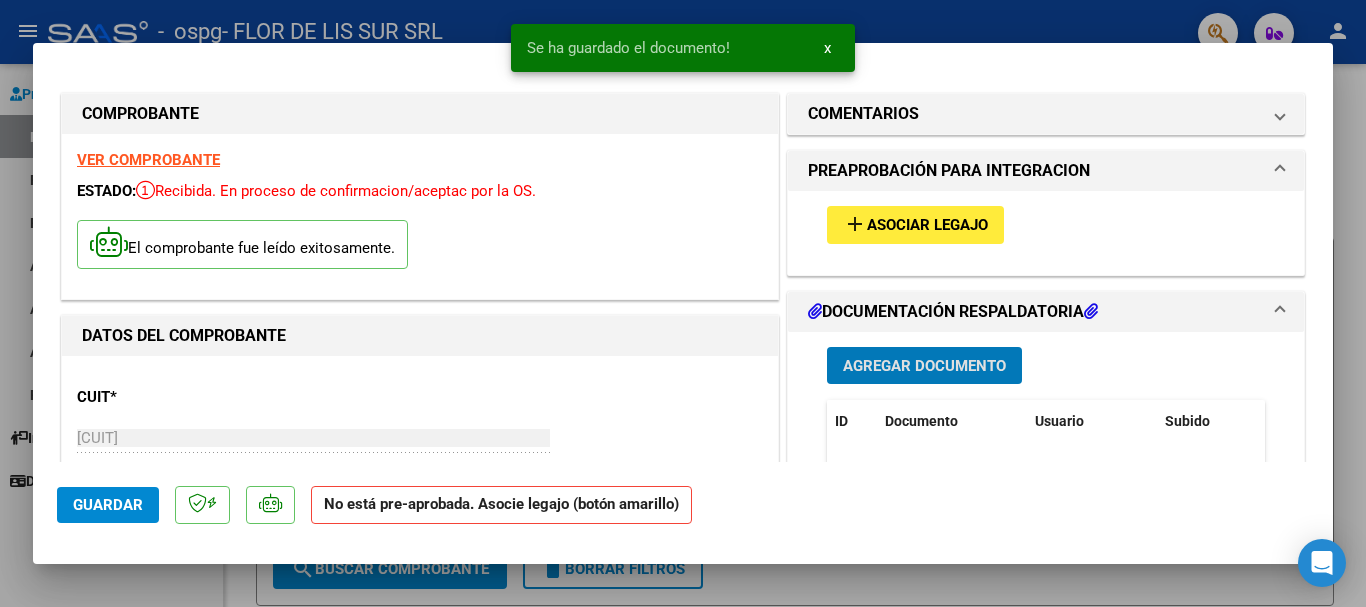 type 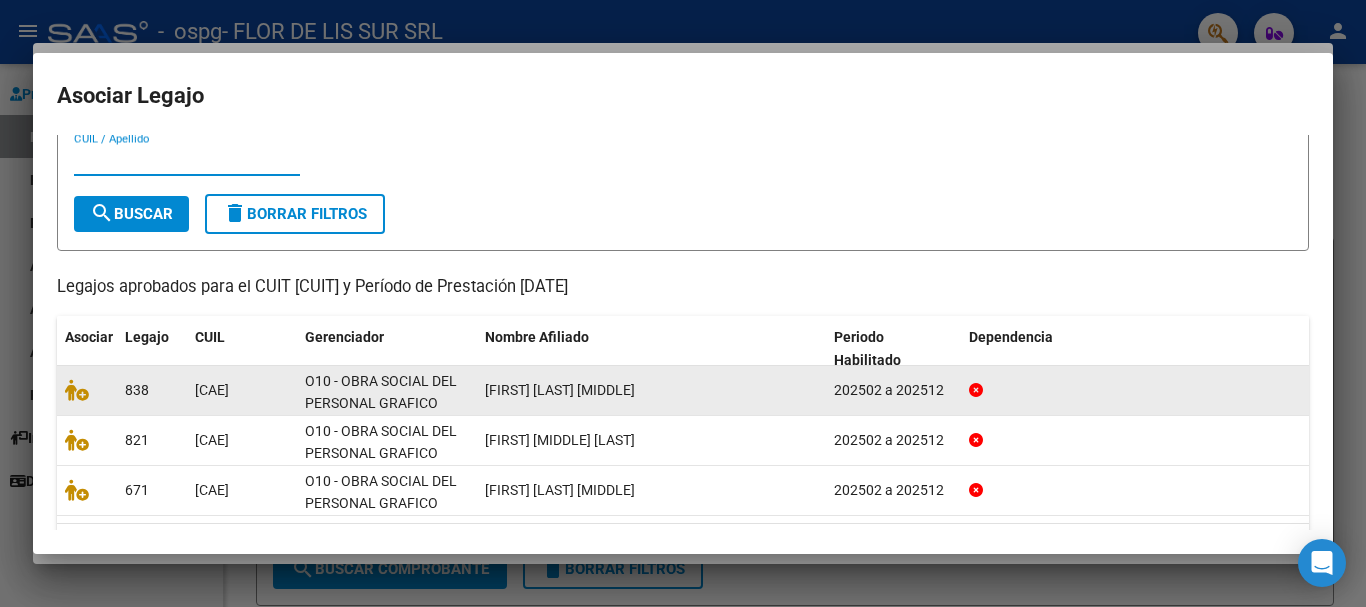 scroll, scrollTop: 100, scrollLeft: 0, axis: vertical 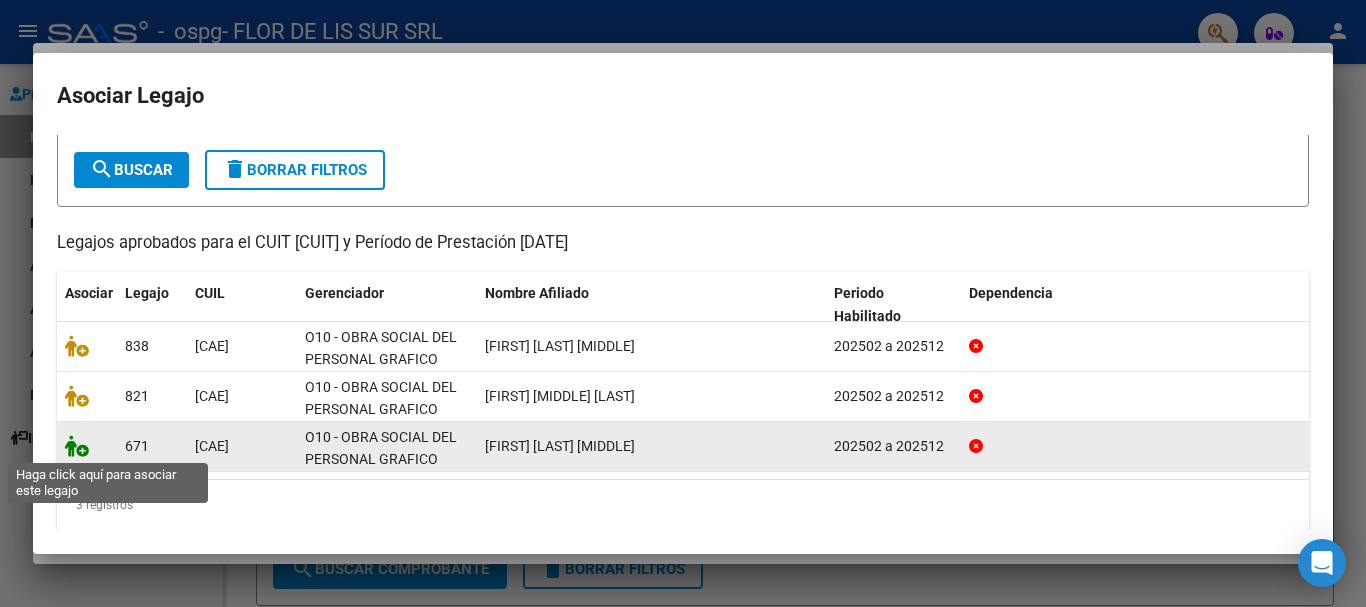 click 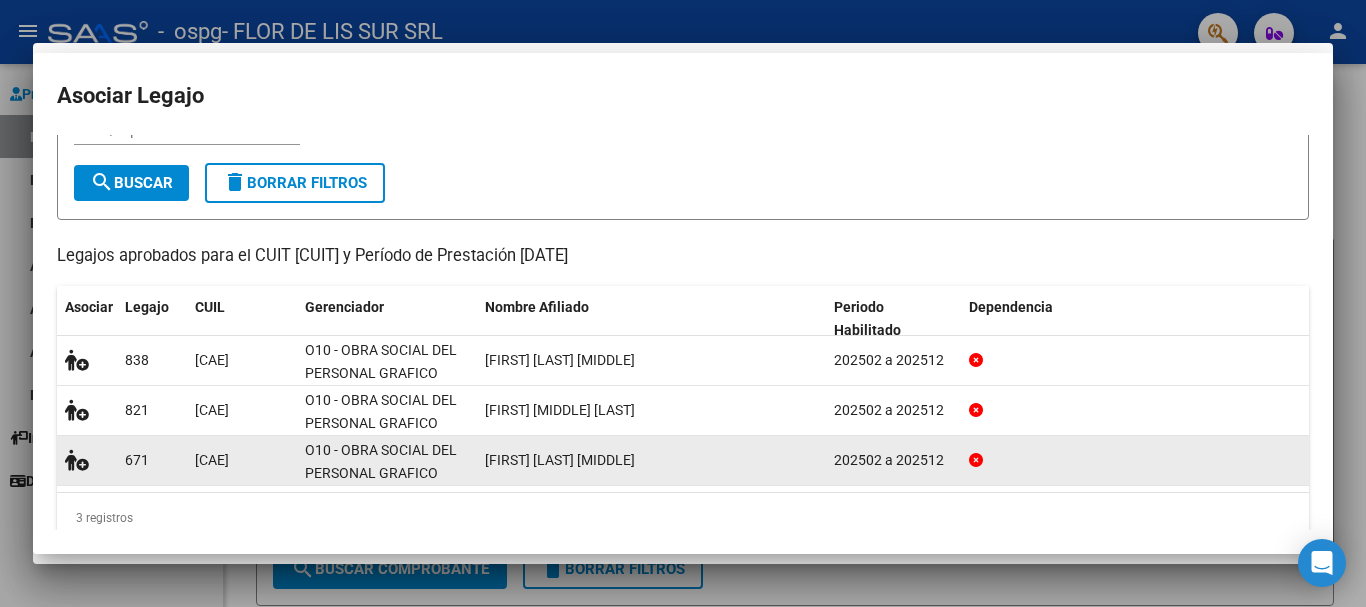 scroll, scrollTop: 113, scrollLeft: 0, axis: vertical 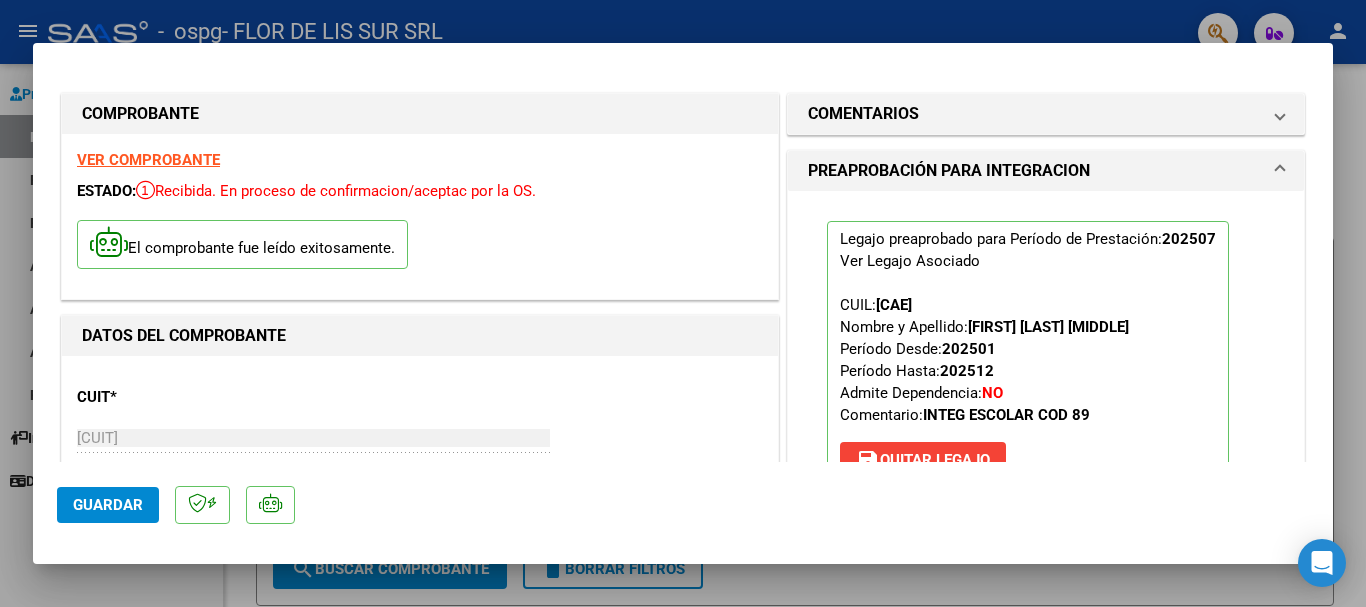 click on "VER COMPROBANTE" at bounding box center (148, 160) 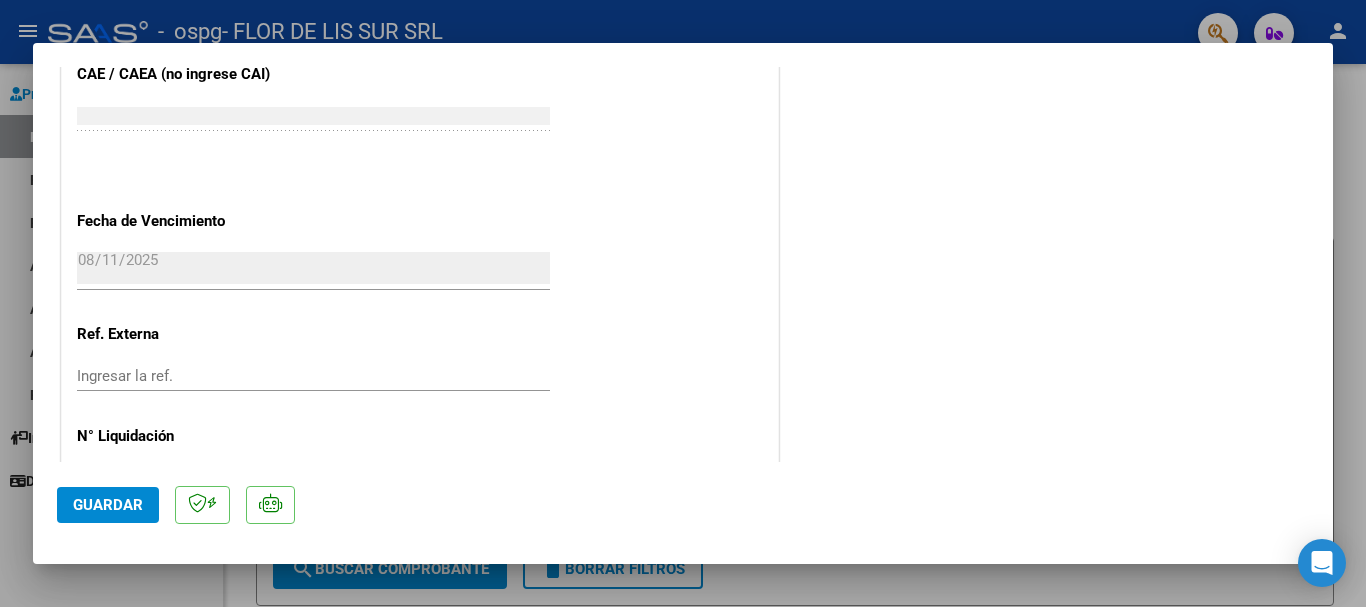 scroll, scrollTop: 1395, scrollLeft: 0, axis: vertical 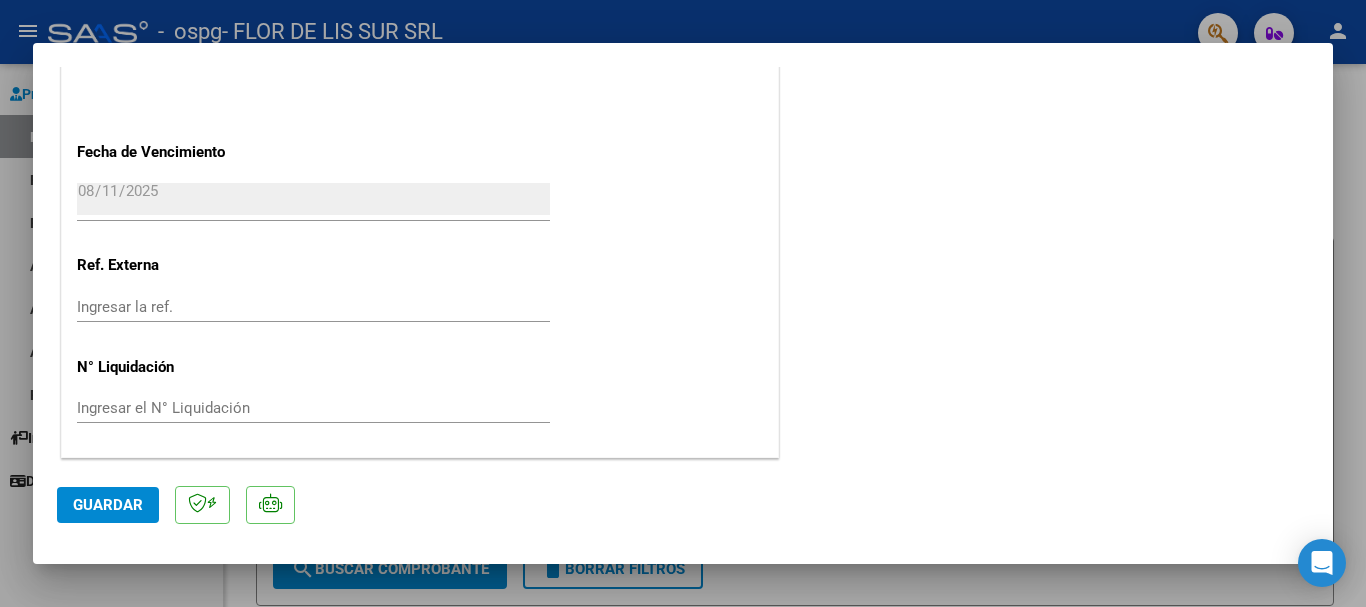 click on "Guardar" 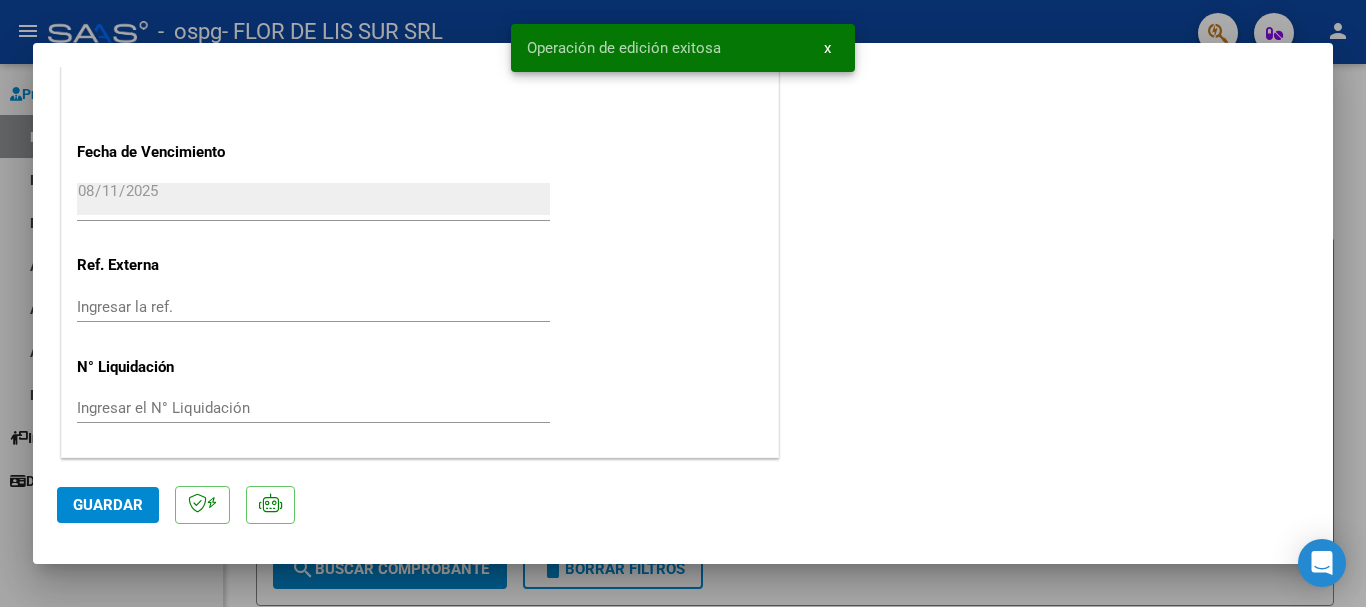 click on "x" at bounding box center (827, 48) 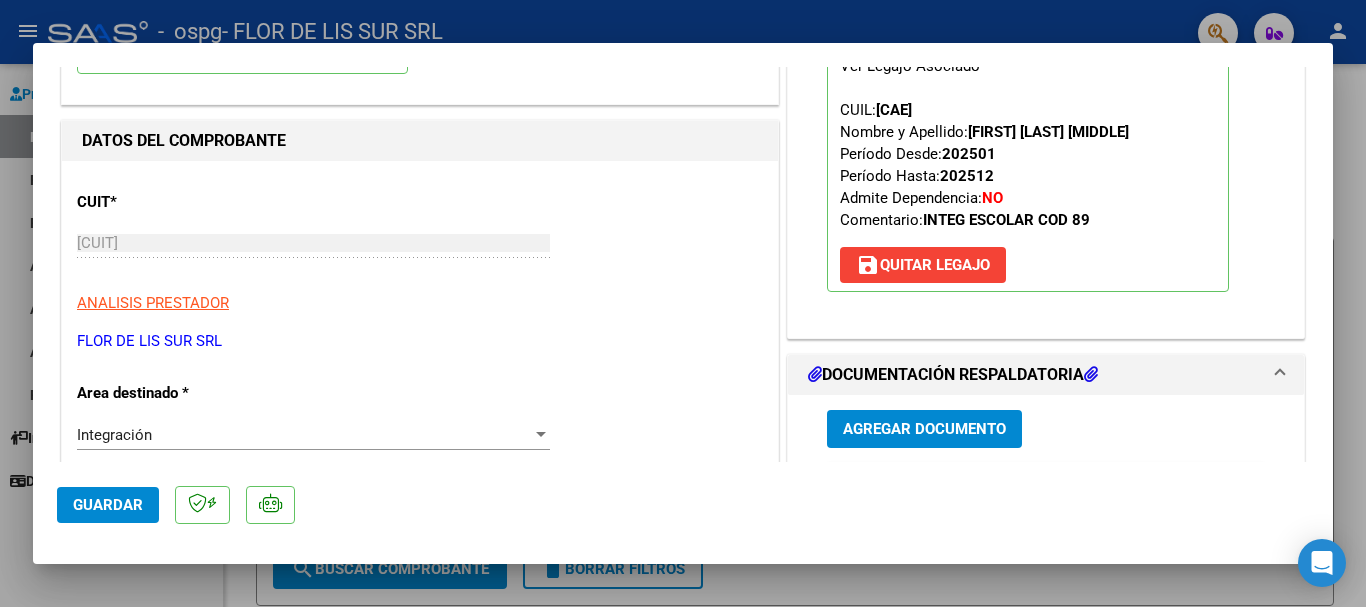 scroll, scrollTop: 0, scrollLeft: 0, axis: both 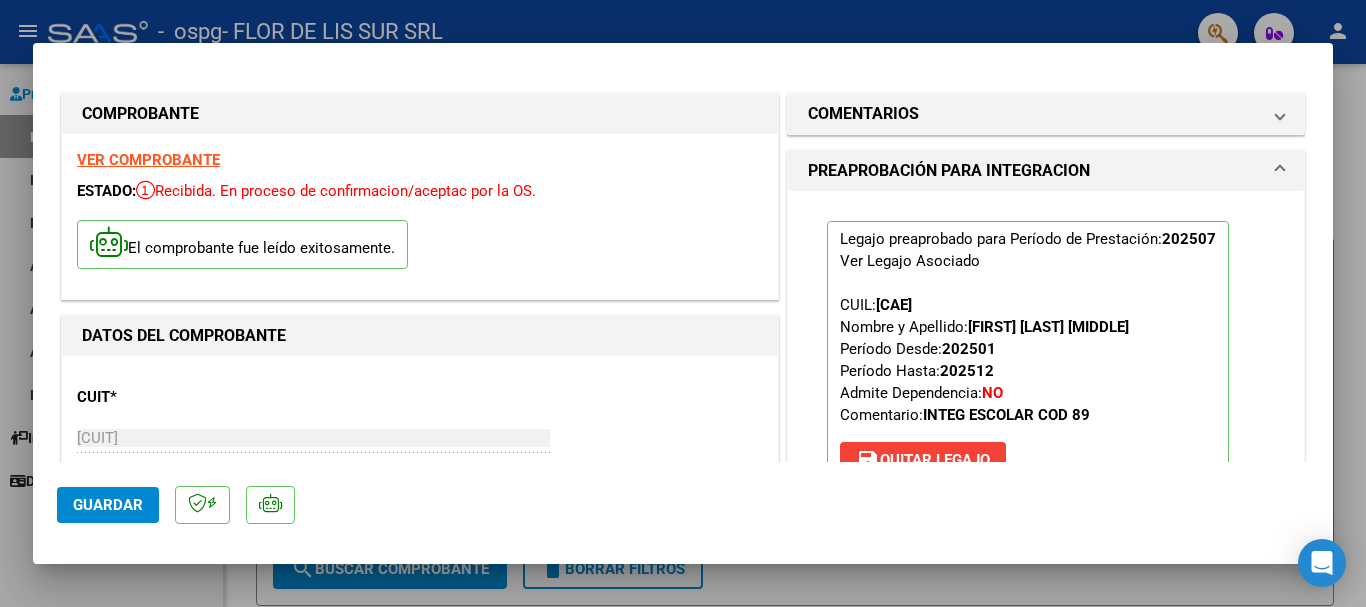 click at bounding box center [683, 303] 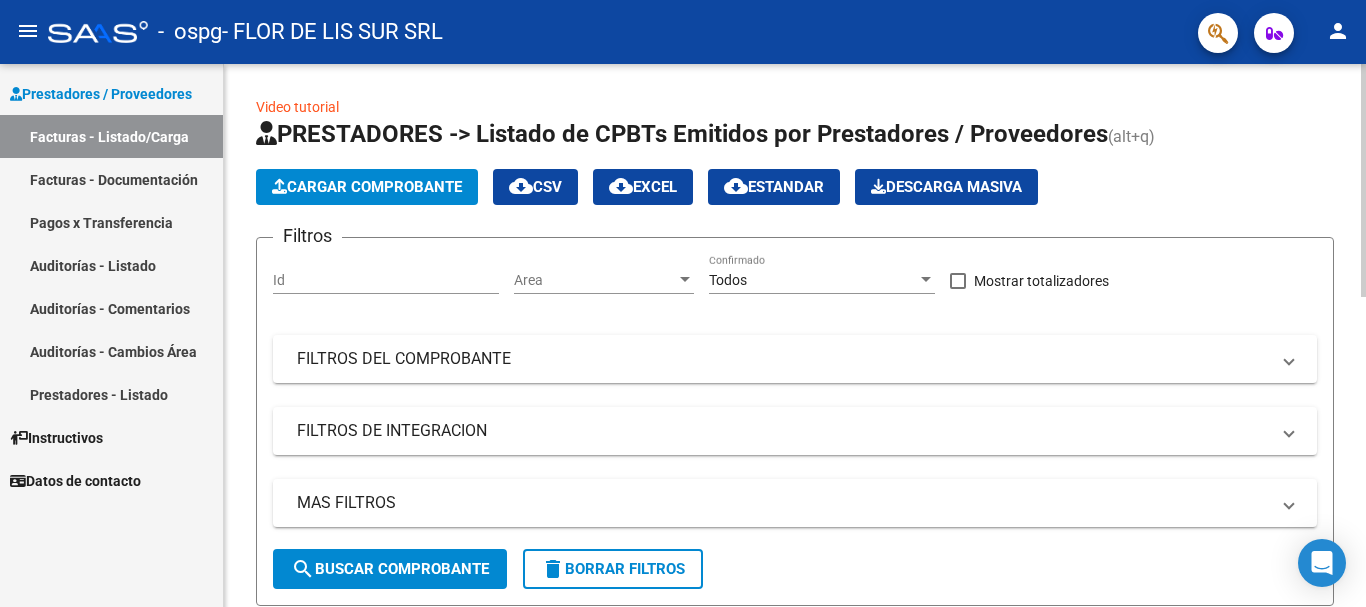 click on "Cargar Comprobante" 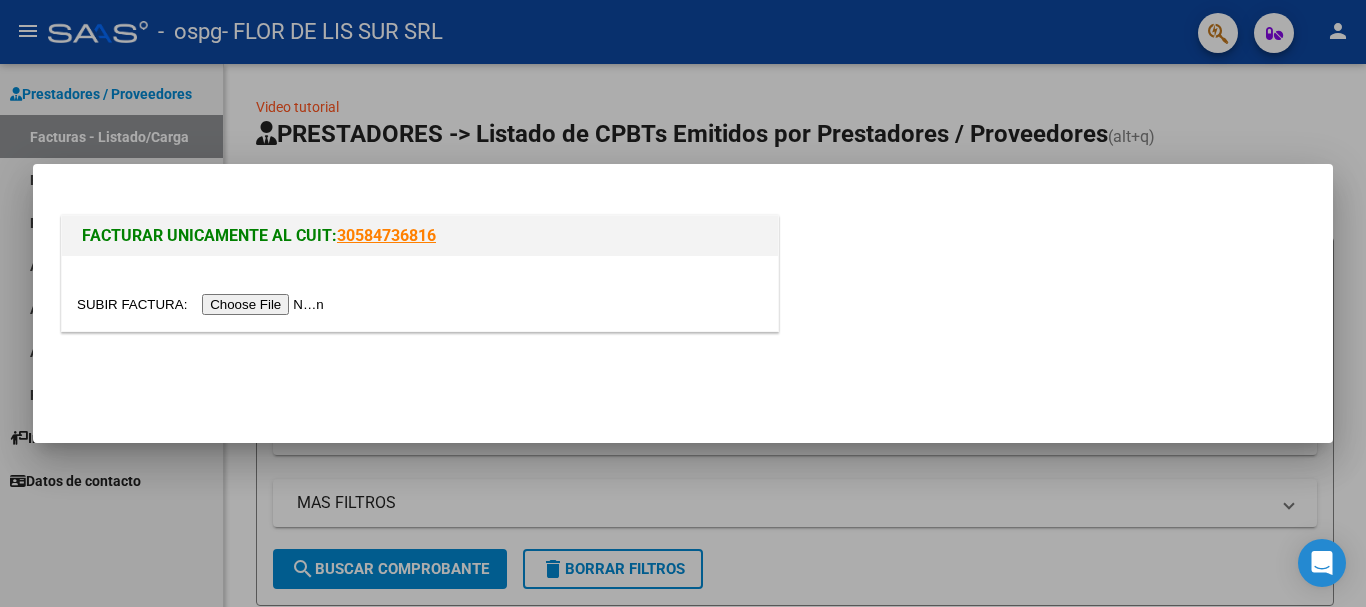 click at bounding box center (203, 304) 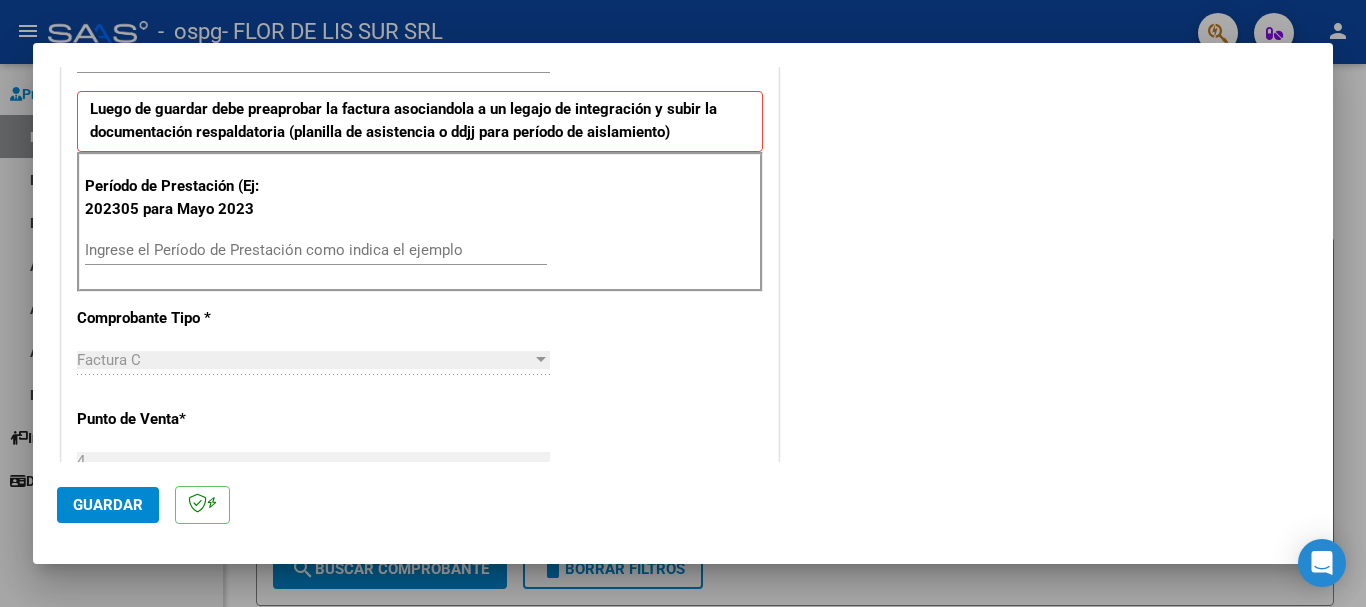 scroll, scrollTop: 500, scrollLeft: 0, axis: vertical 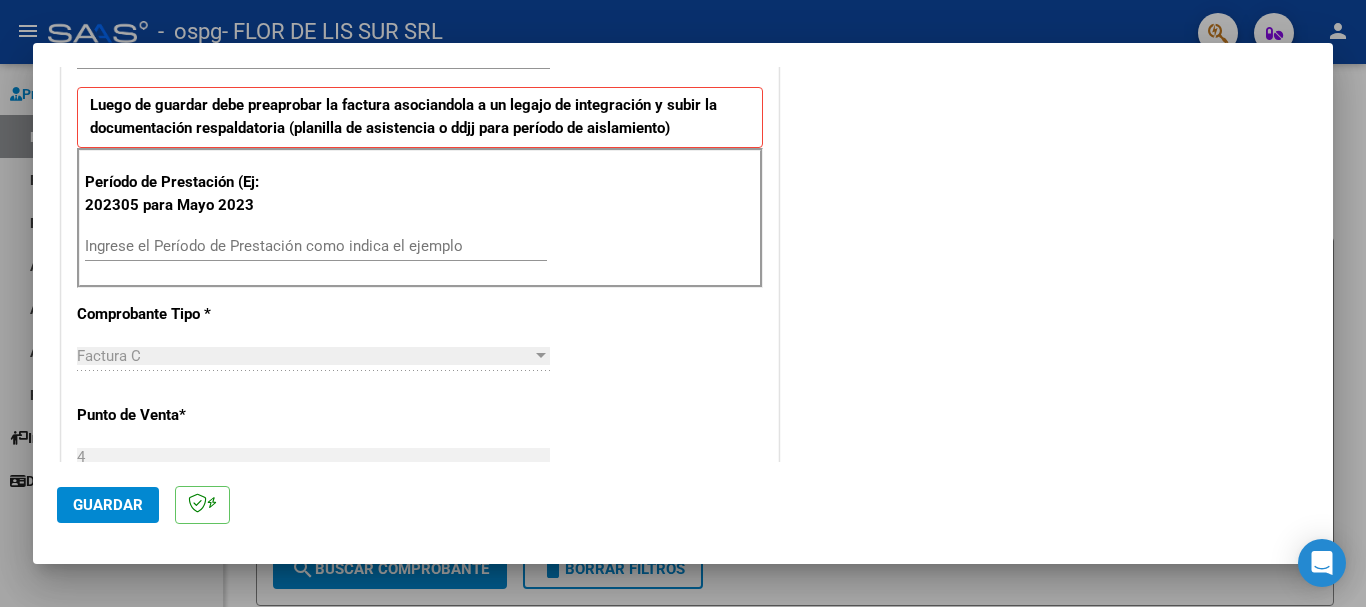 click on "Ingrese el Período de Prestación como indica el ejemplo" at bounding box center [316, 246] 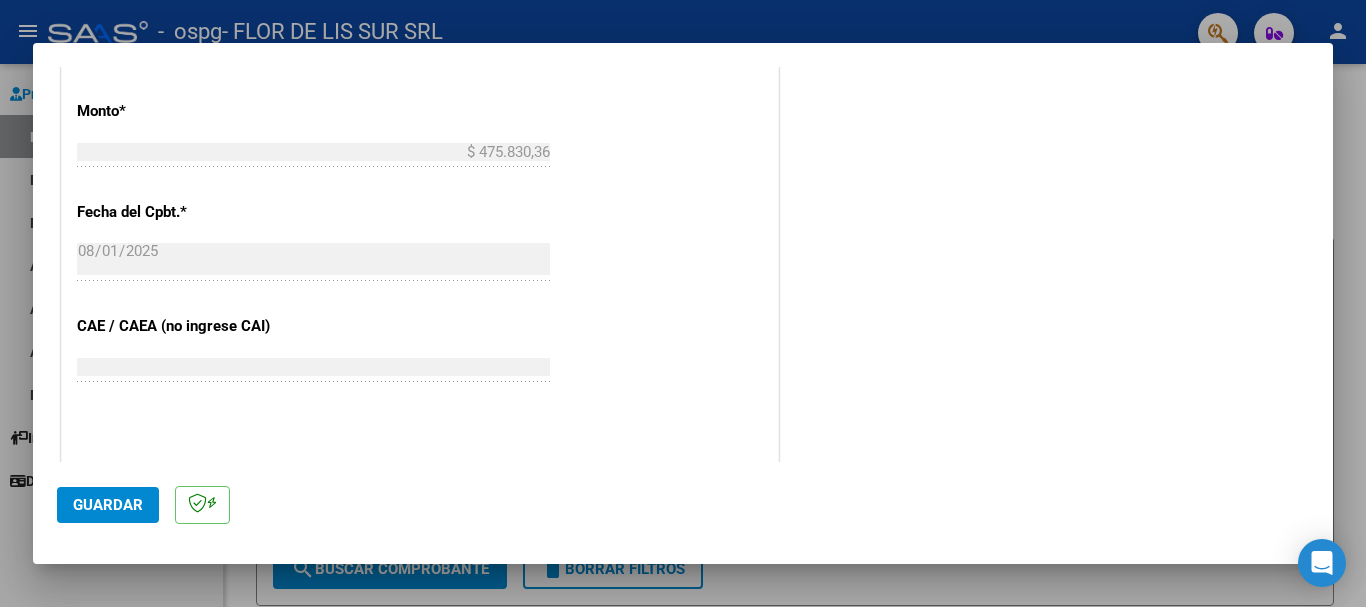 scroll, scrollTop: 1200, scrollLeft: 0, axis: vertical 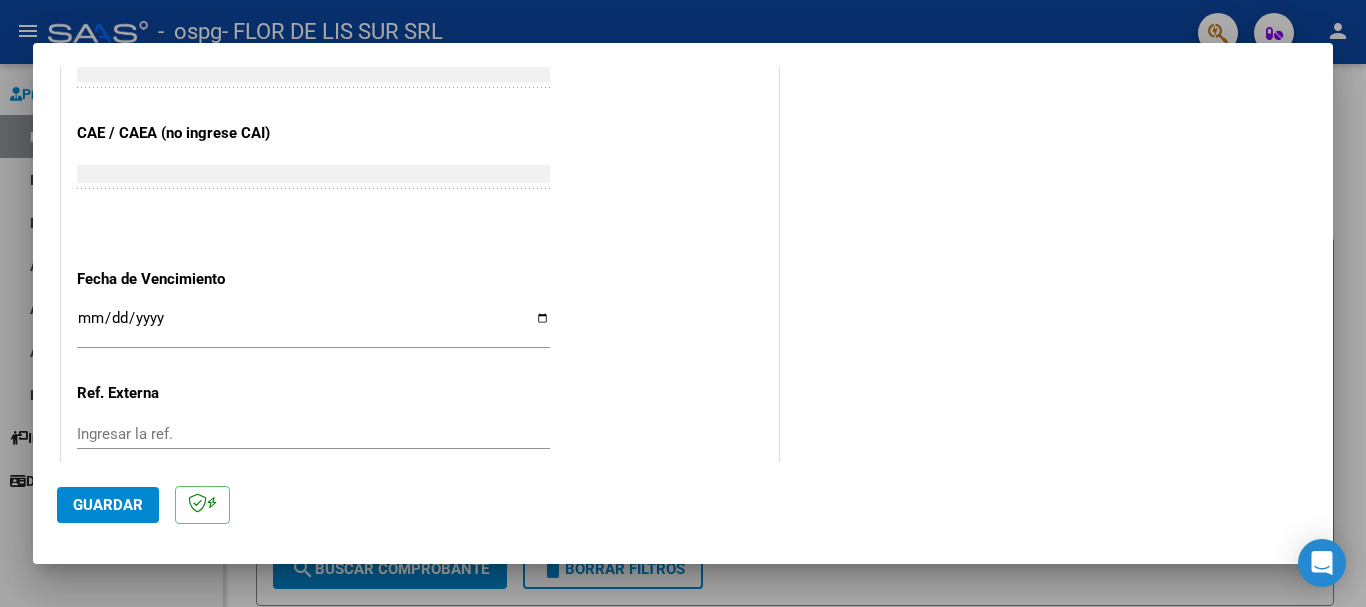 type on "202507" 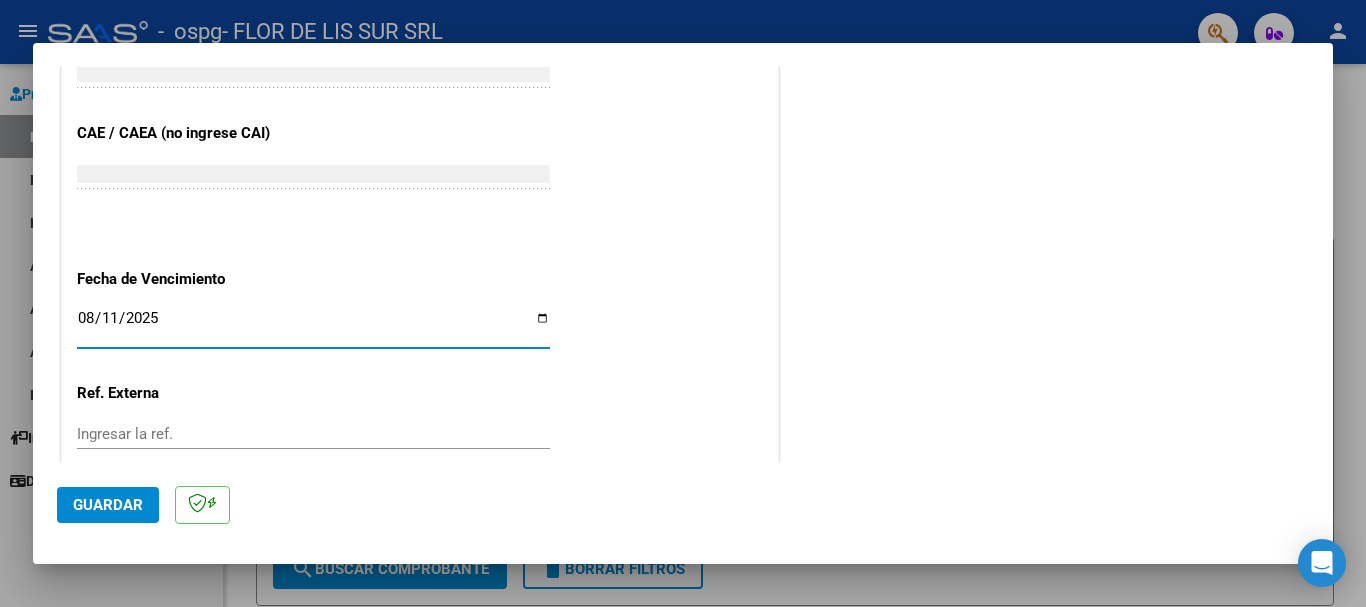 type on "2025-08-11" 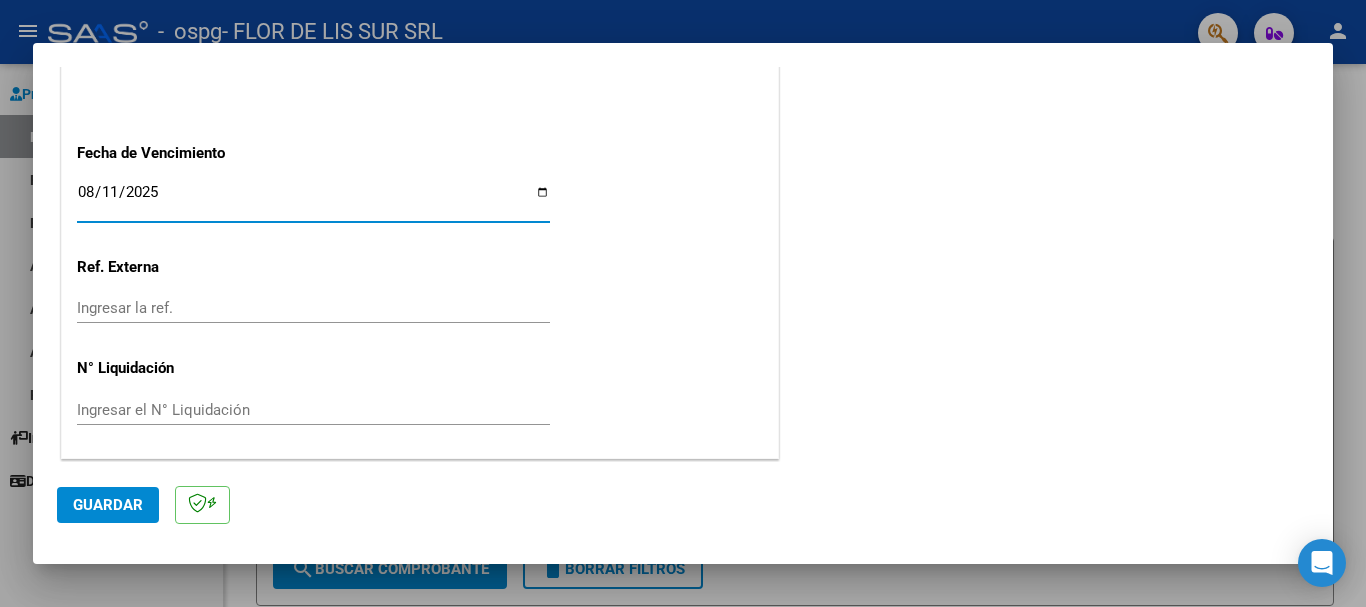 scroll, scrollTop: 1327, scrollLeft: 0, axis: vertical 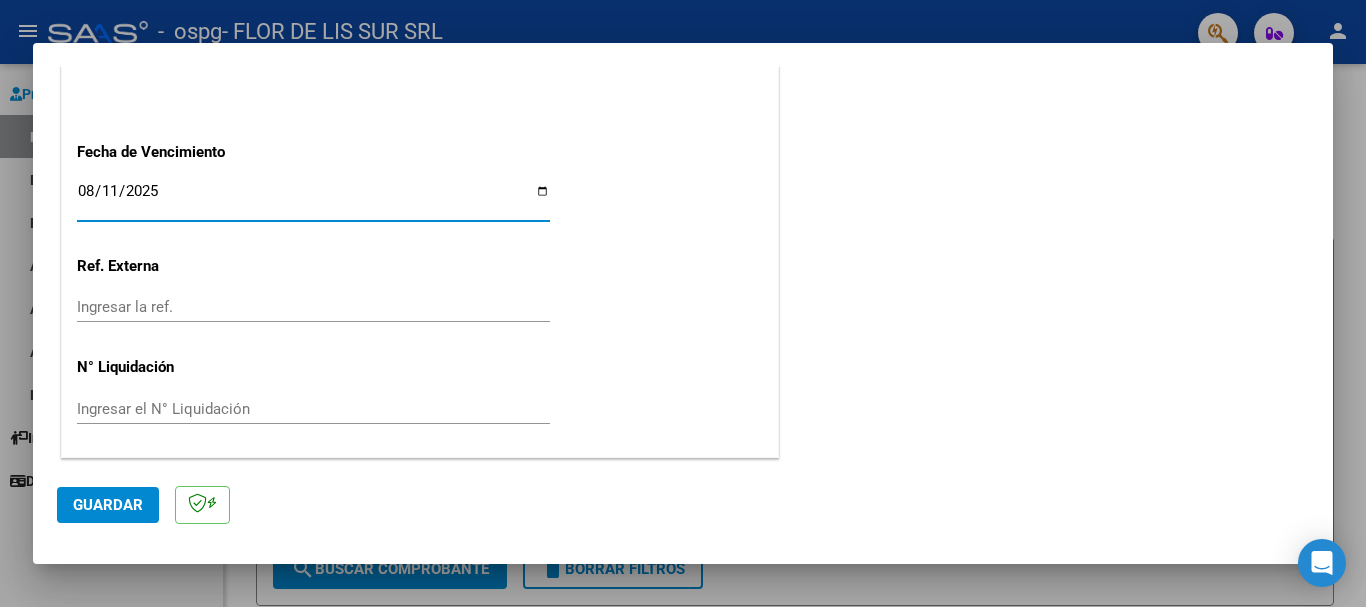 click on "Guardar" 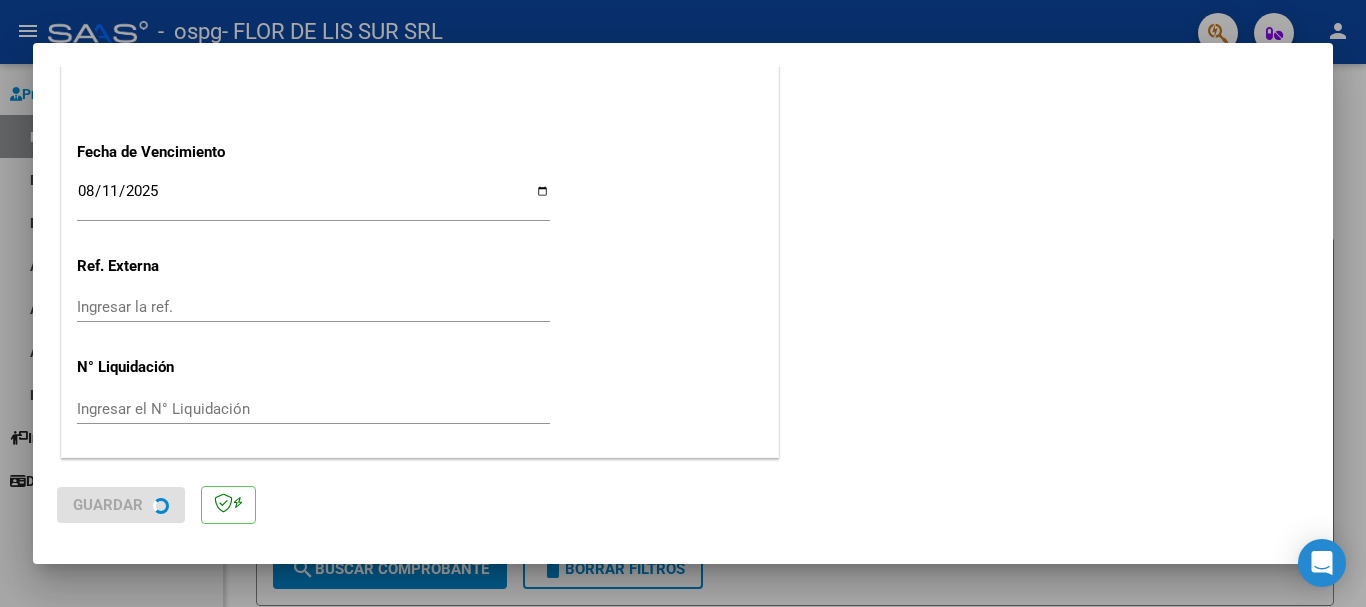 scroll, scrollTop: 0, scrollLeft: 0, axis: both 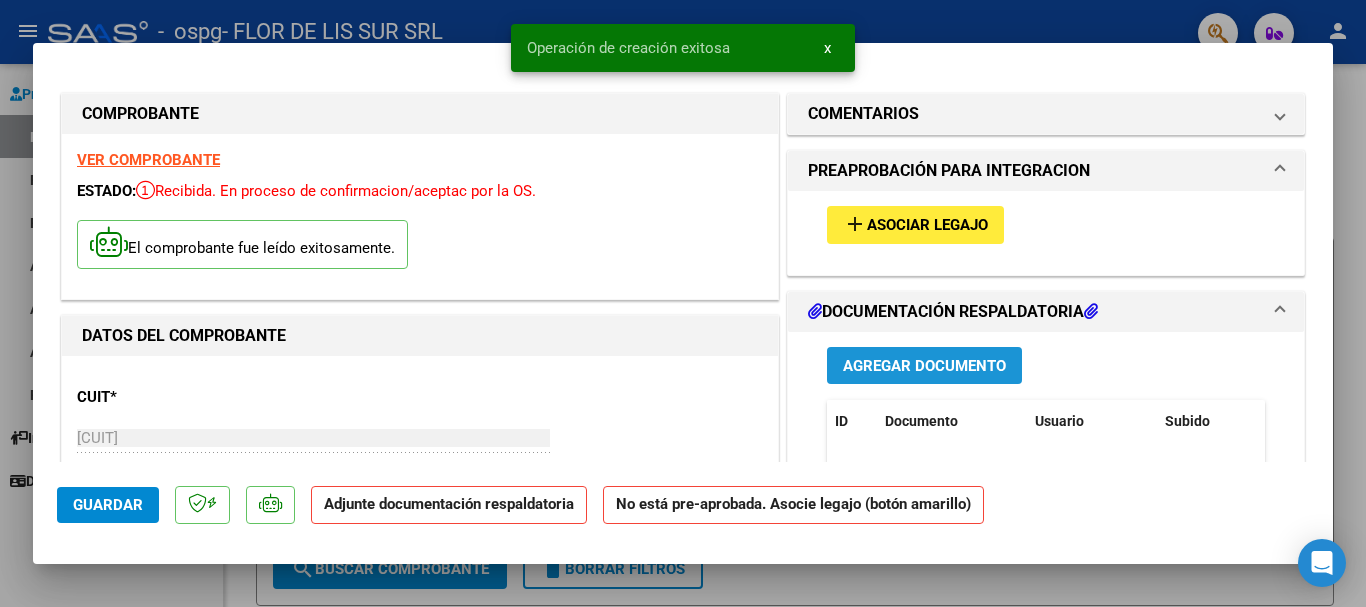 click on "Agregar Documento" at bounding box center [924, 365] 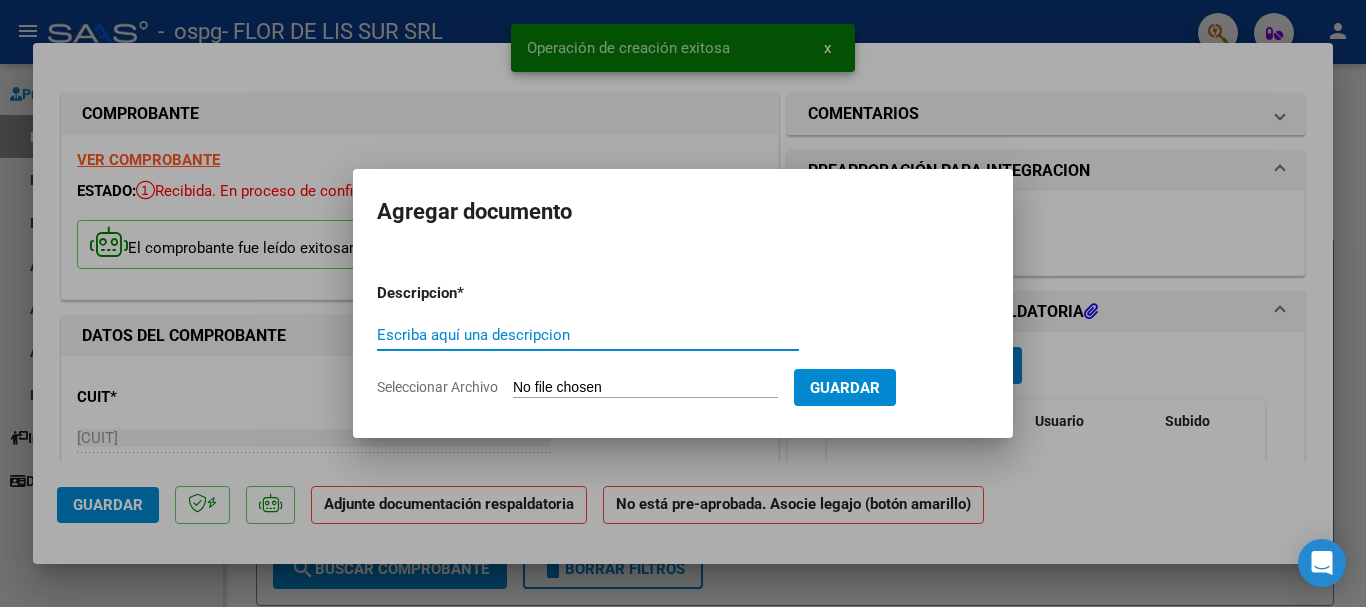 click on "Escriba aquí una descripcion" at bounding box center (588, 335) 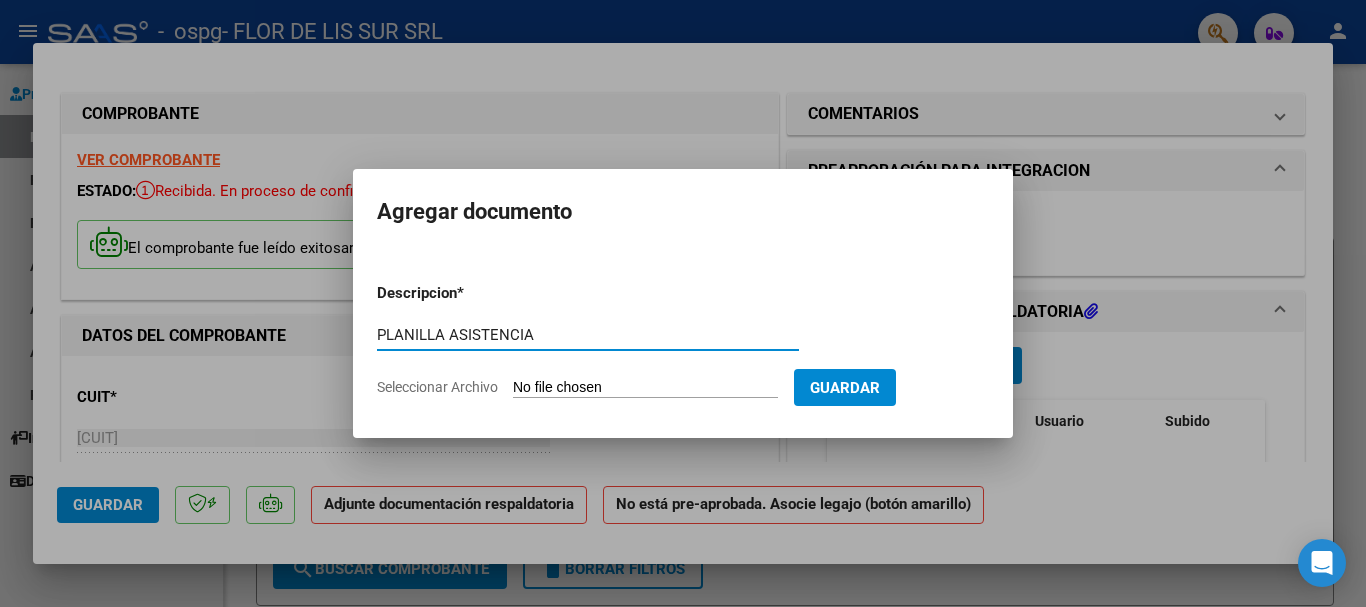 type on "PLANILLA ASISTENCIA" 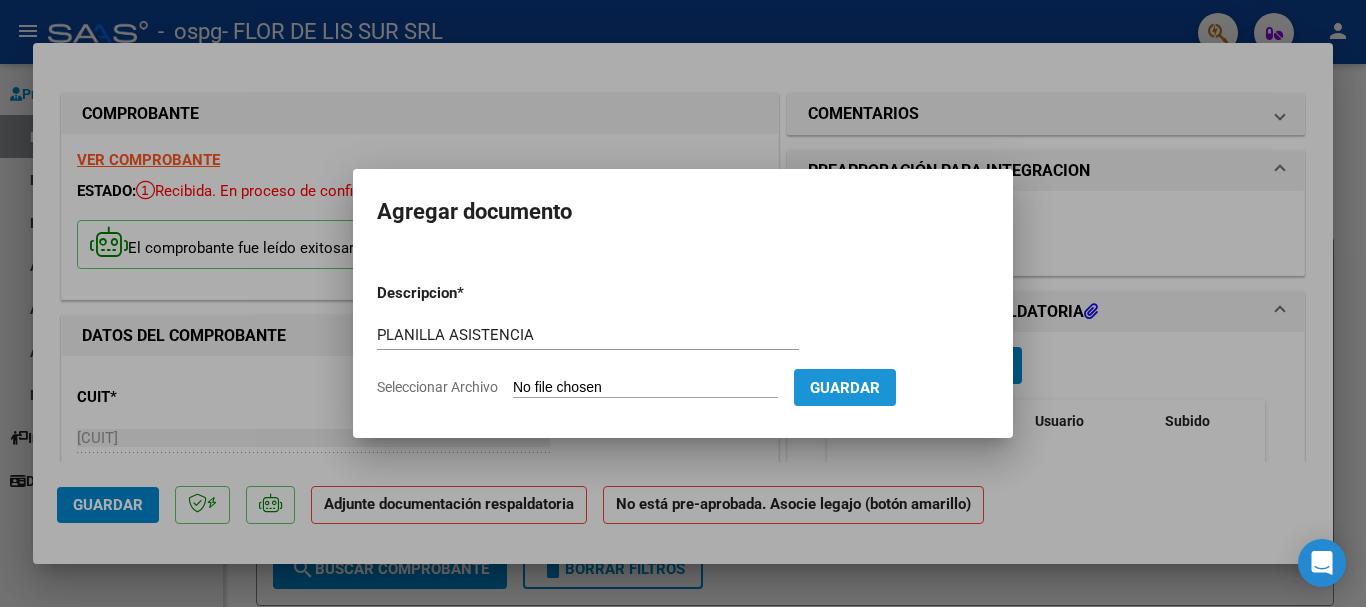 click on "Guardar" at bounding box center (845, 388) 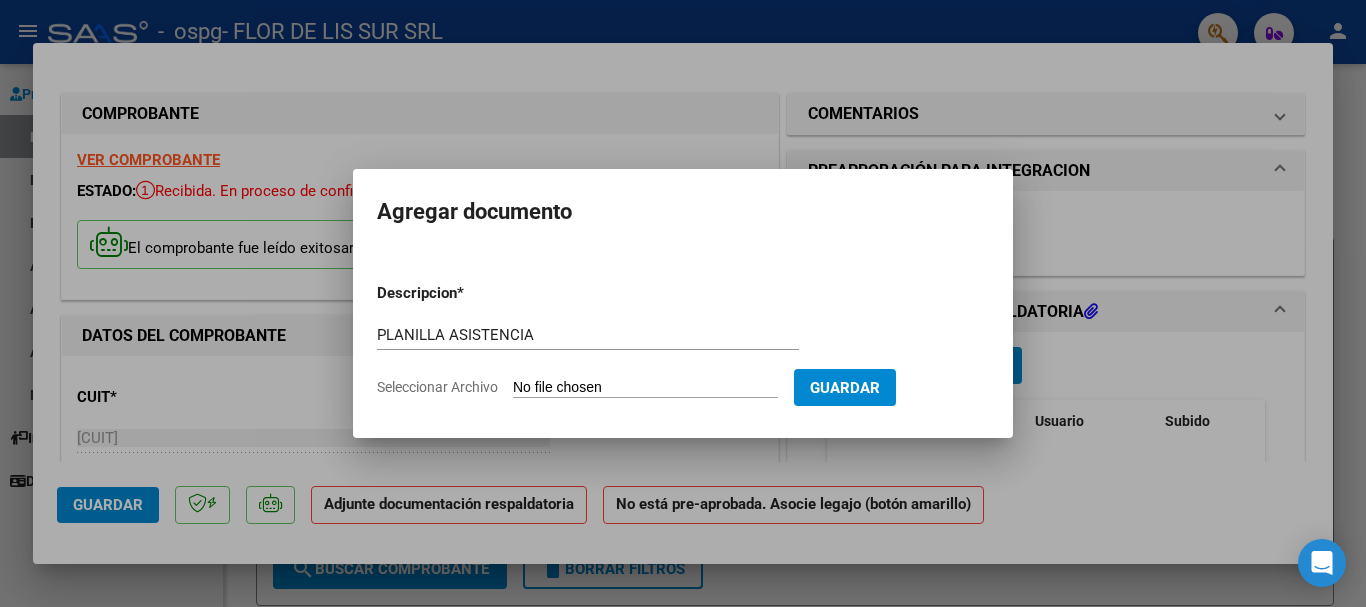 click on "Seleccionar Archivo" at bounding box center (645, 388) 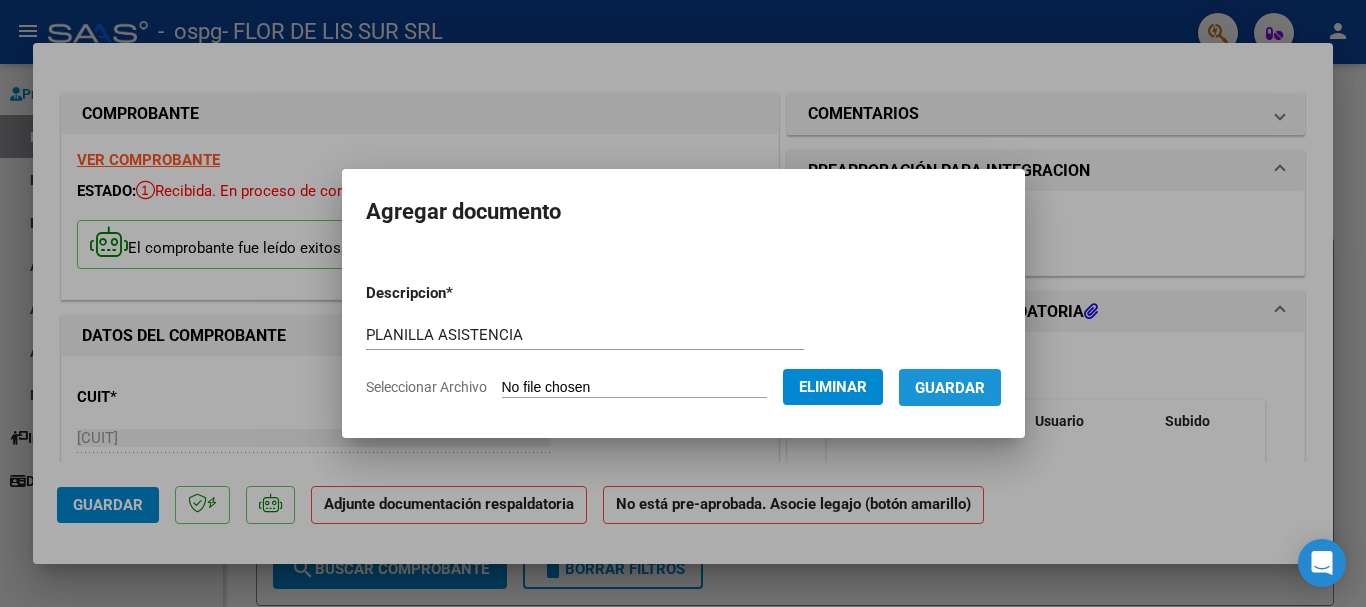 click on "Guardar" at bounding box center (950, 388) 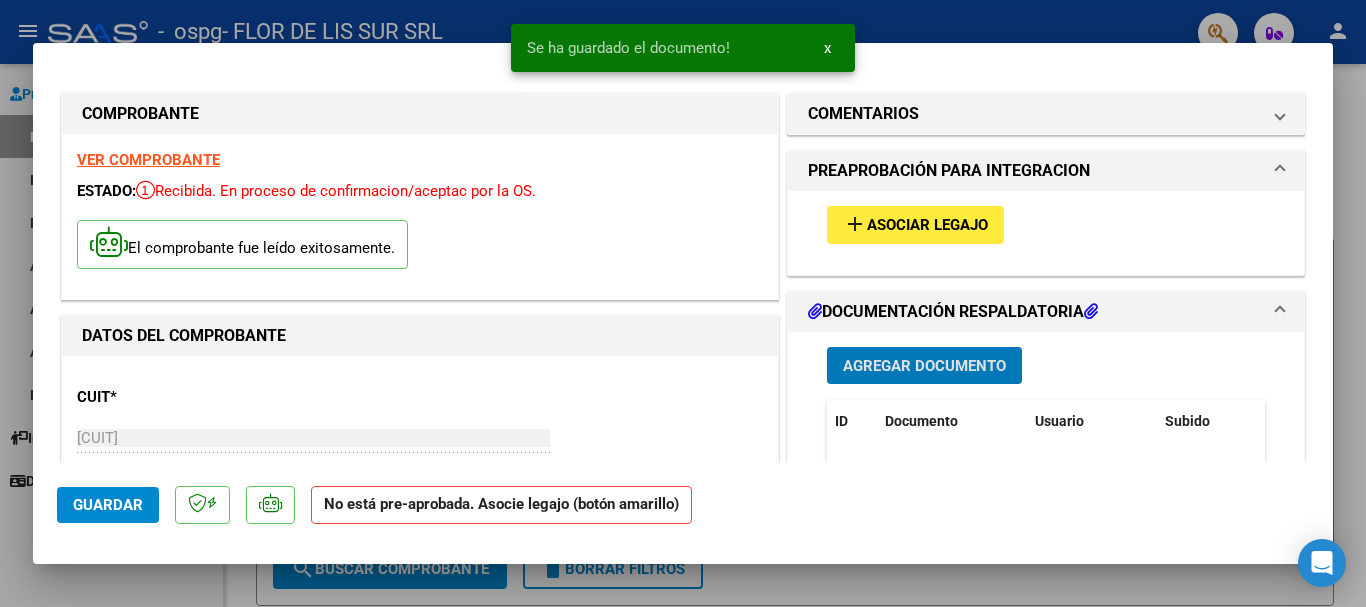click on "Asociar Legajo" at bounding box center (927, 226) 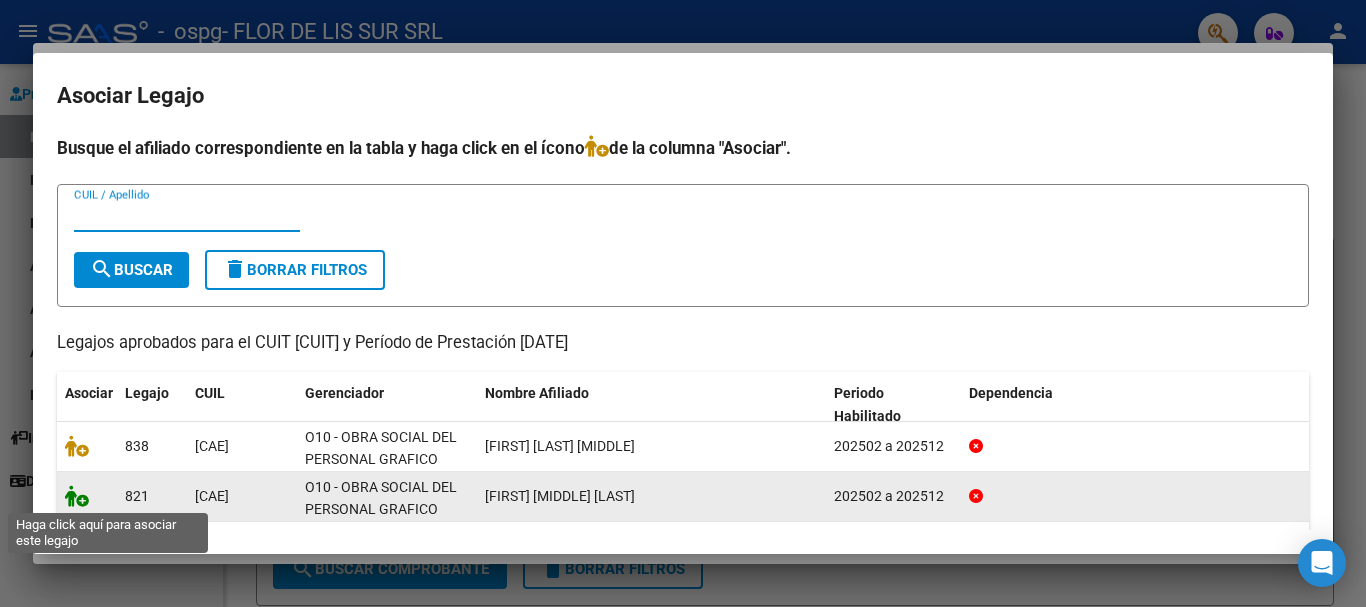 click 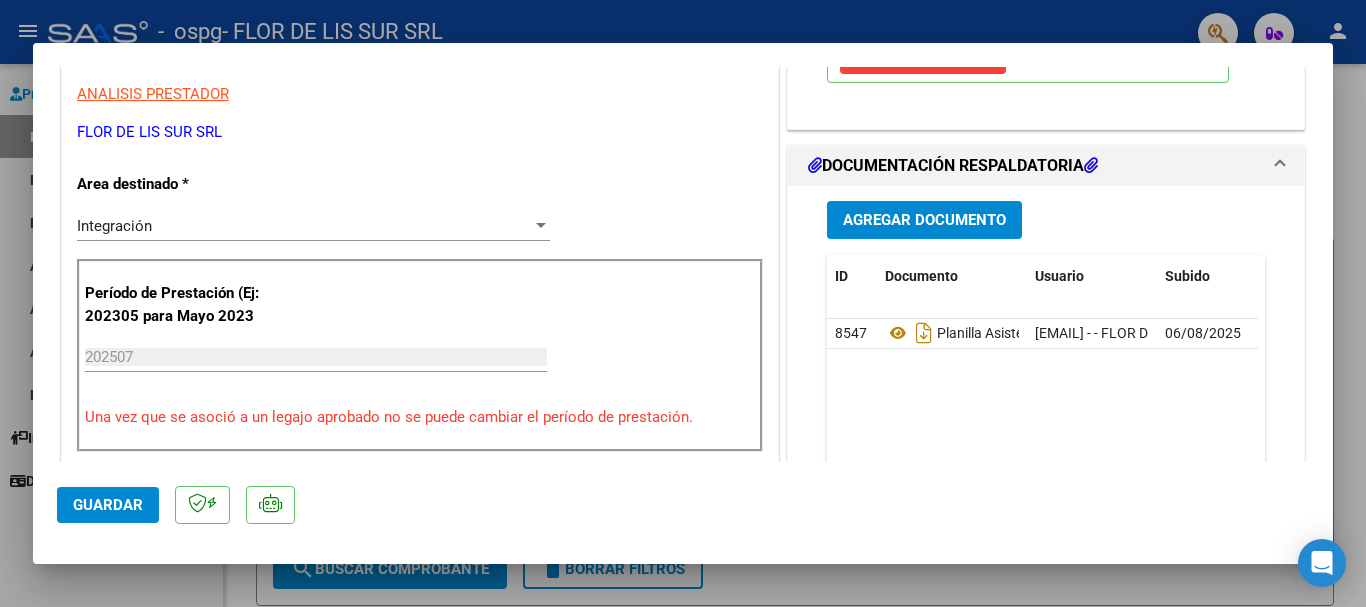 scroll, scrollTop: 400, scrollLeft: 0, axis: vertical 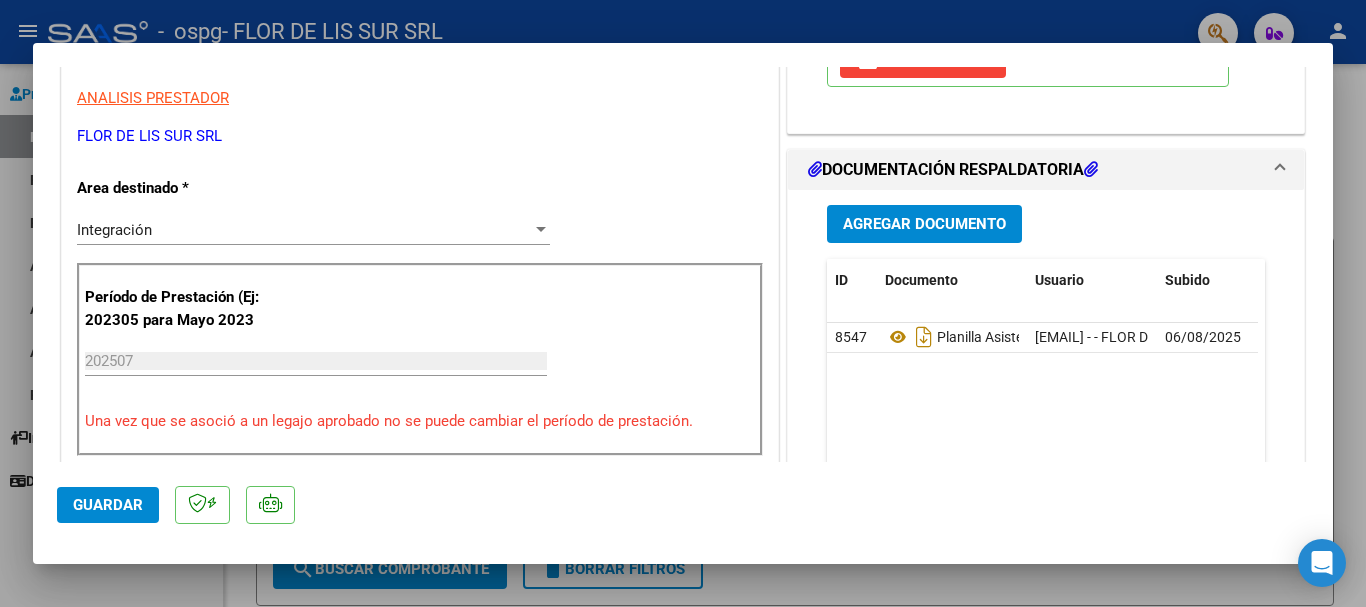 click on "Guardar" 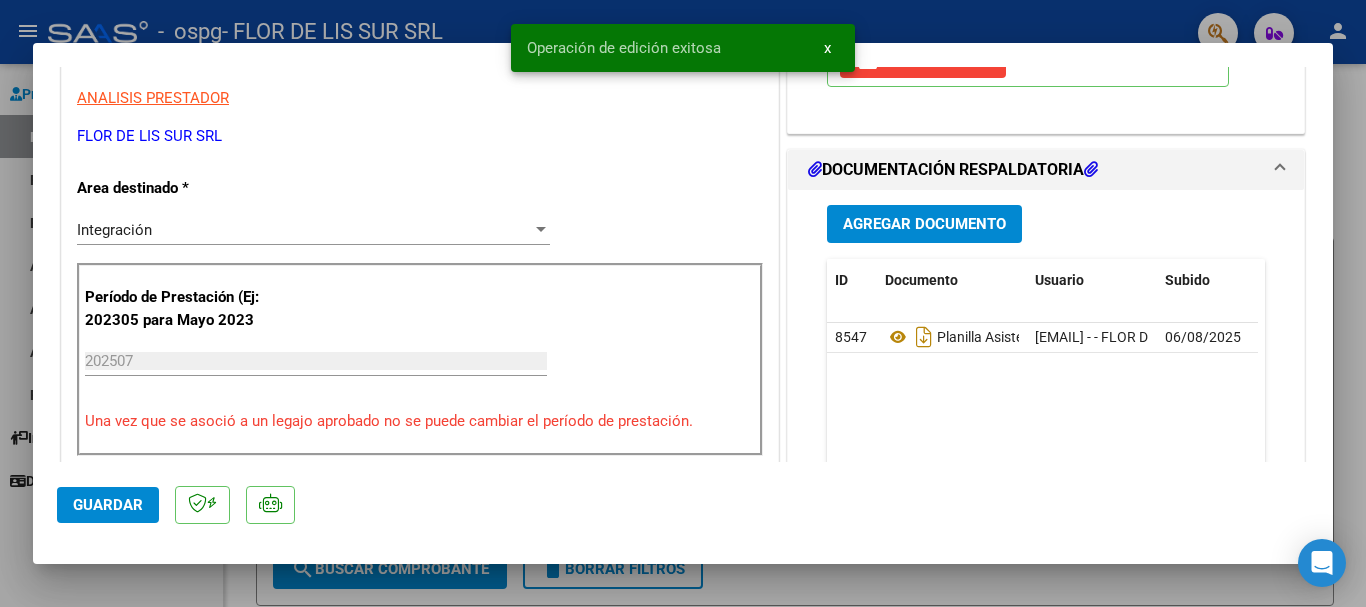 click on "x" at bounding box center [827, 48] 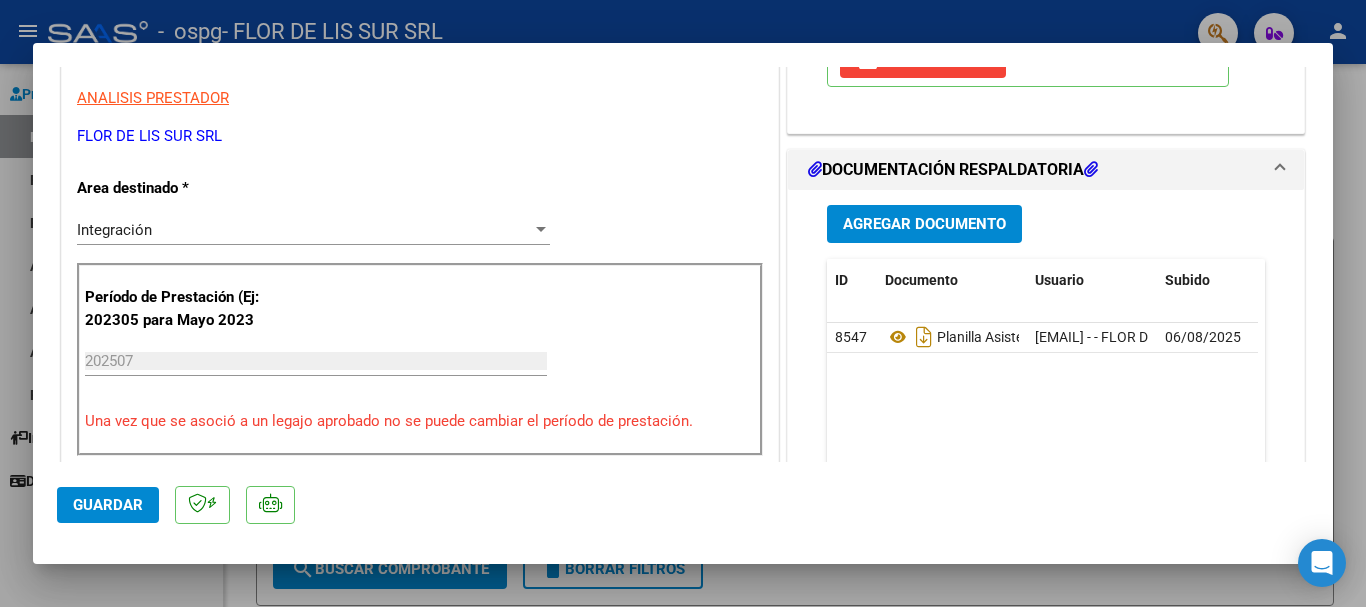 click at bounding box center (683, 303) 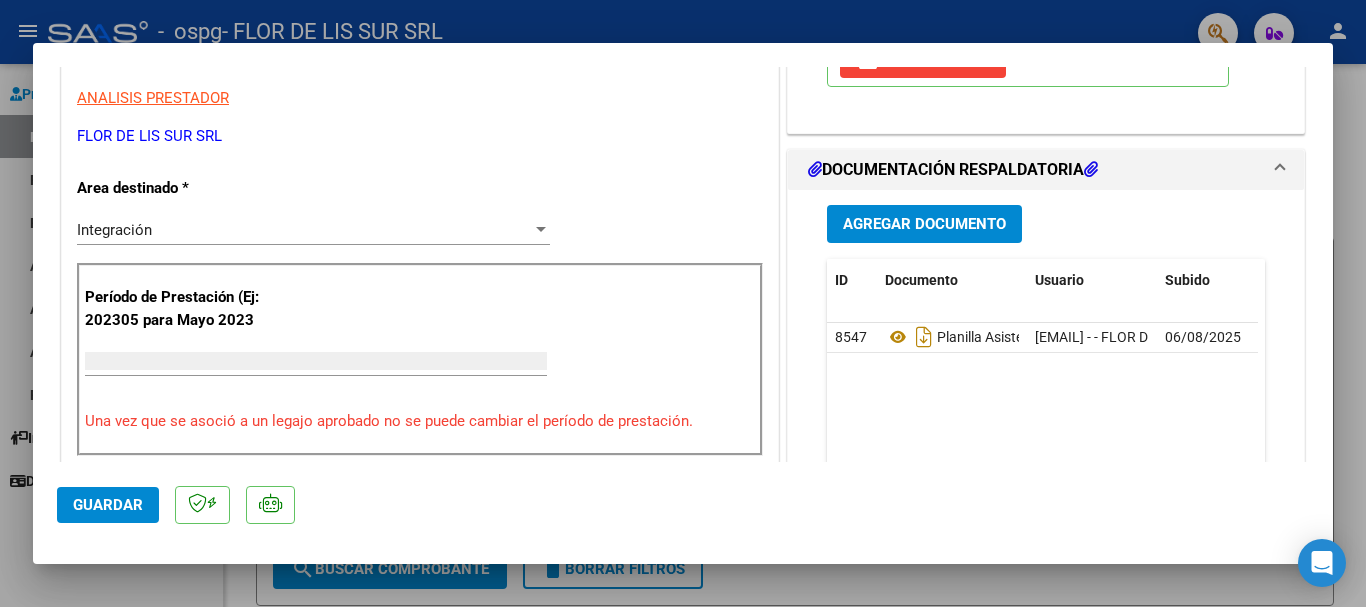 scroll, scrollTop: 339, scrollLeft: 0, axis: vertical 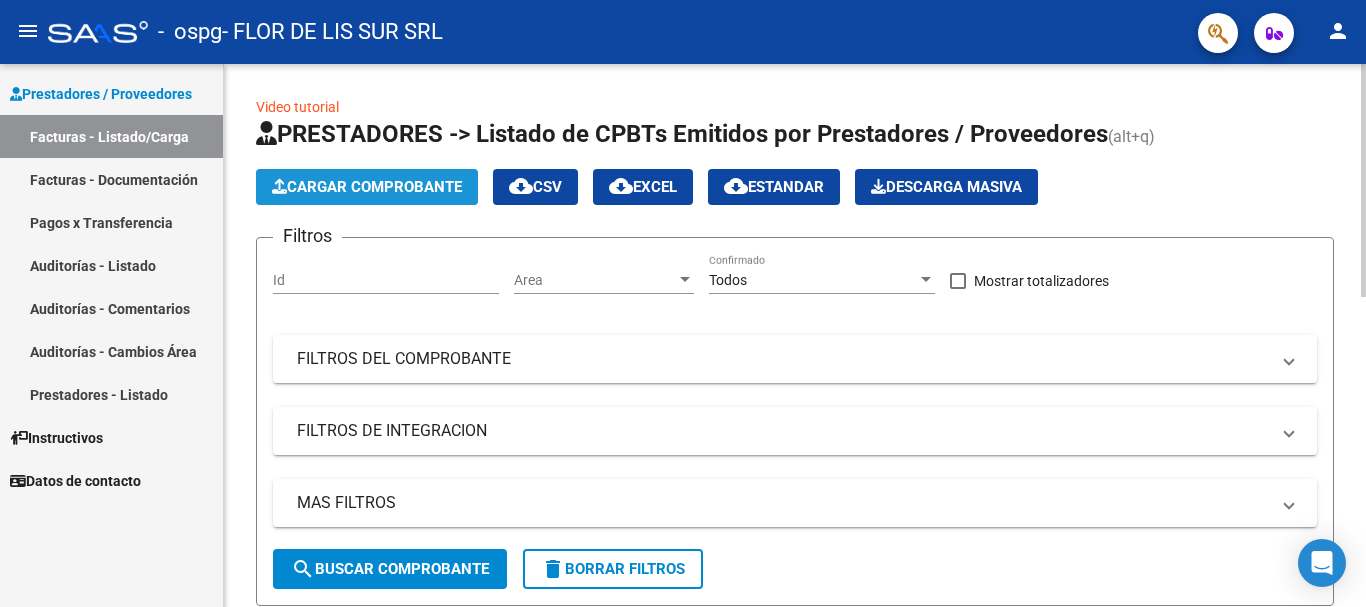 click on "Cargar Comprobante" 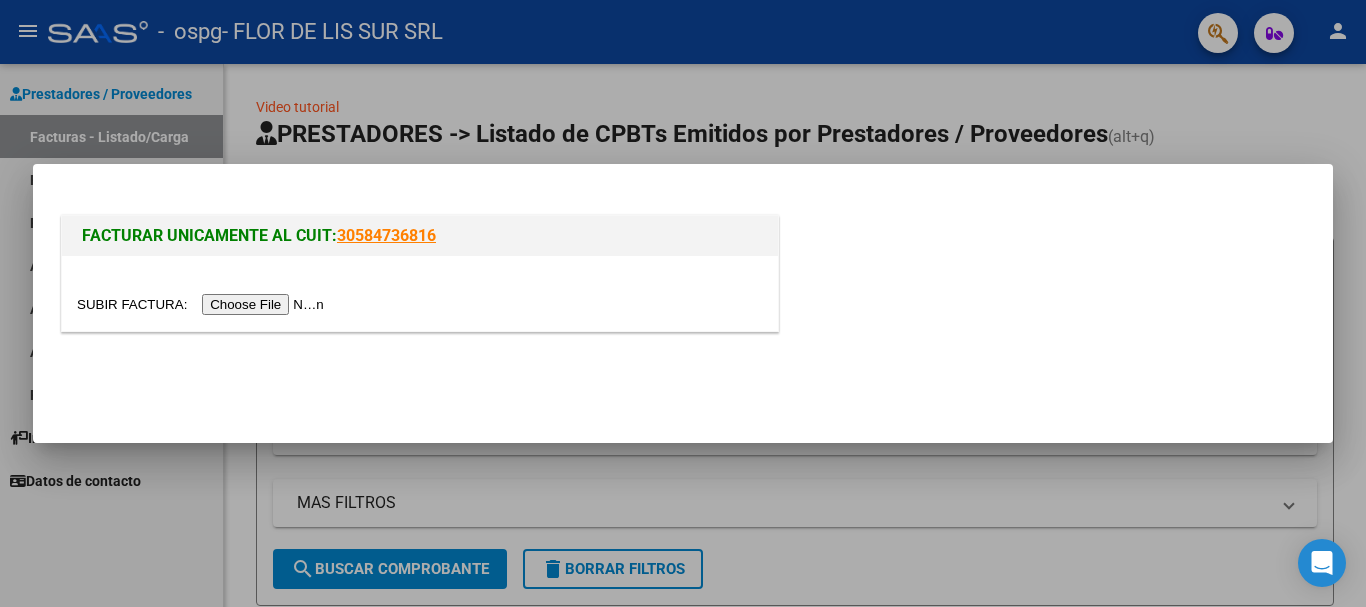 click at bounding box center [203, 304] 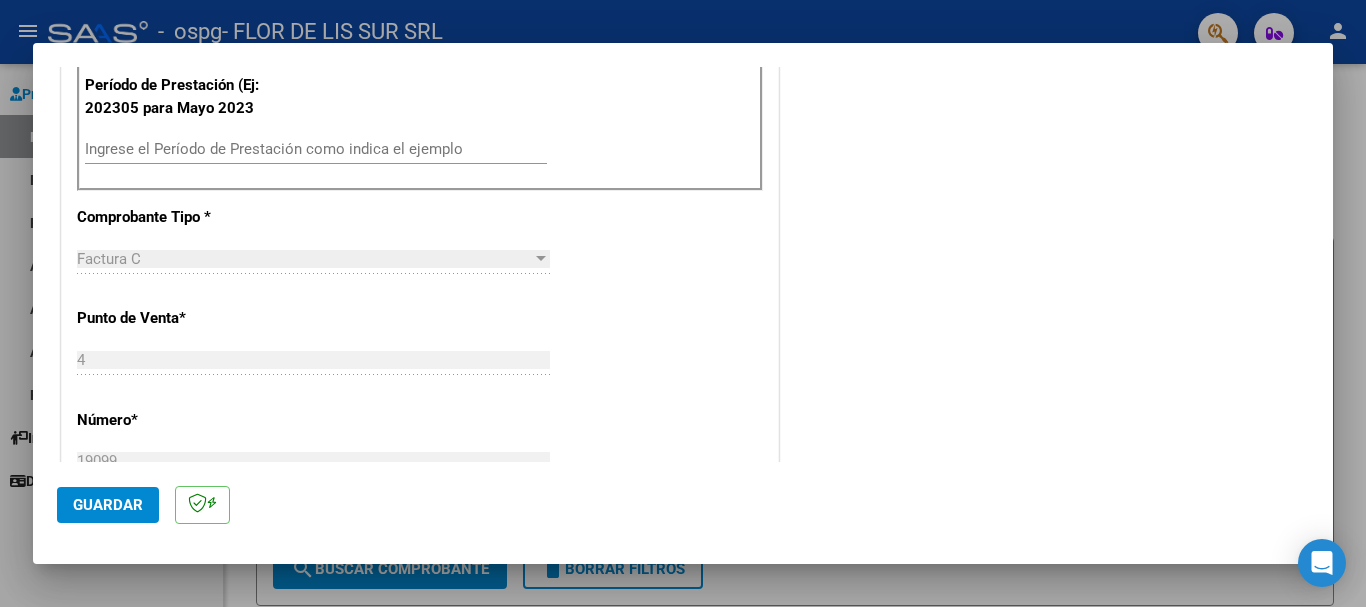 scroll, scrollTop: 600, scrollLeft: 0, axis: vertical 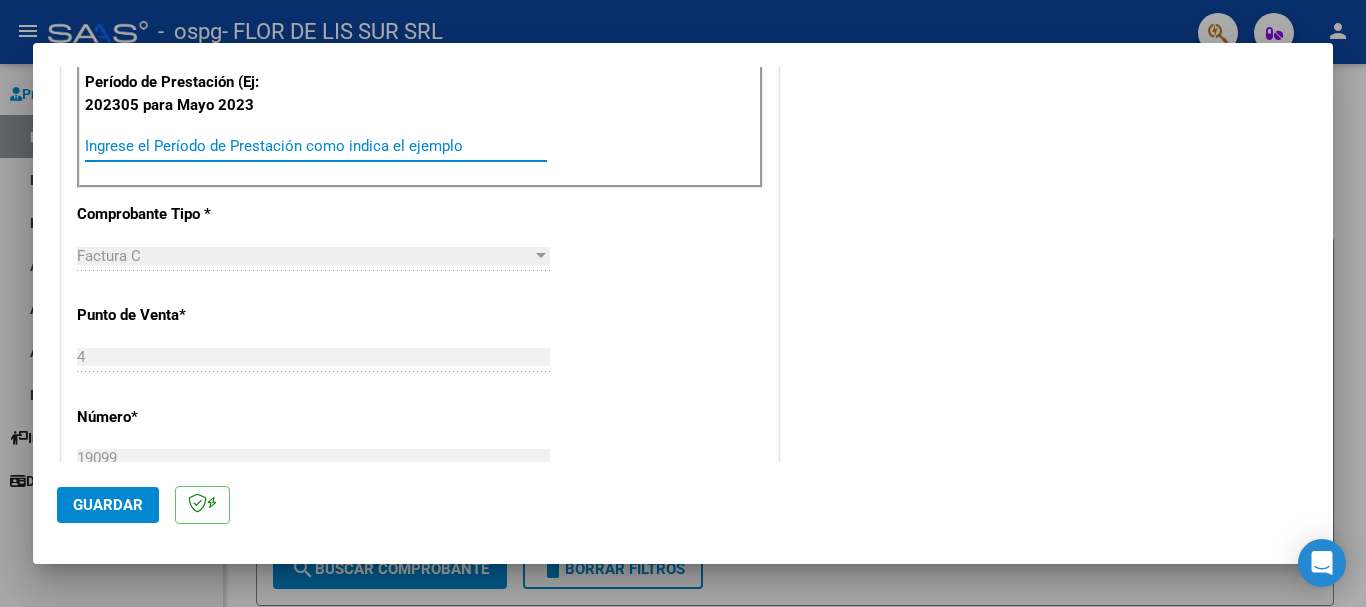 click on "Ingrese el Período de Prestación como indica el ejemplo" at bounding box center (316, 146) 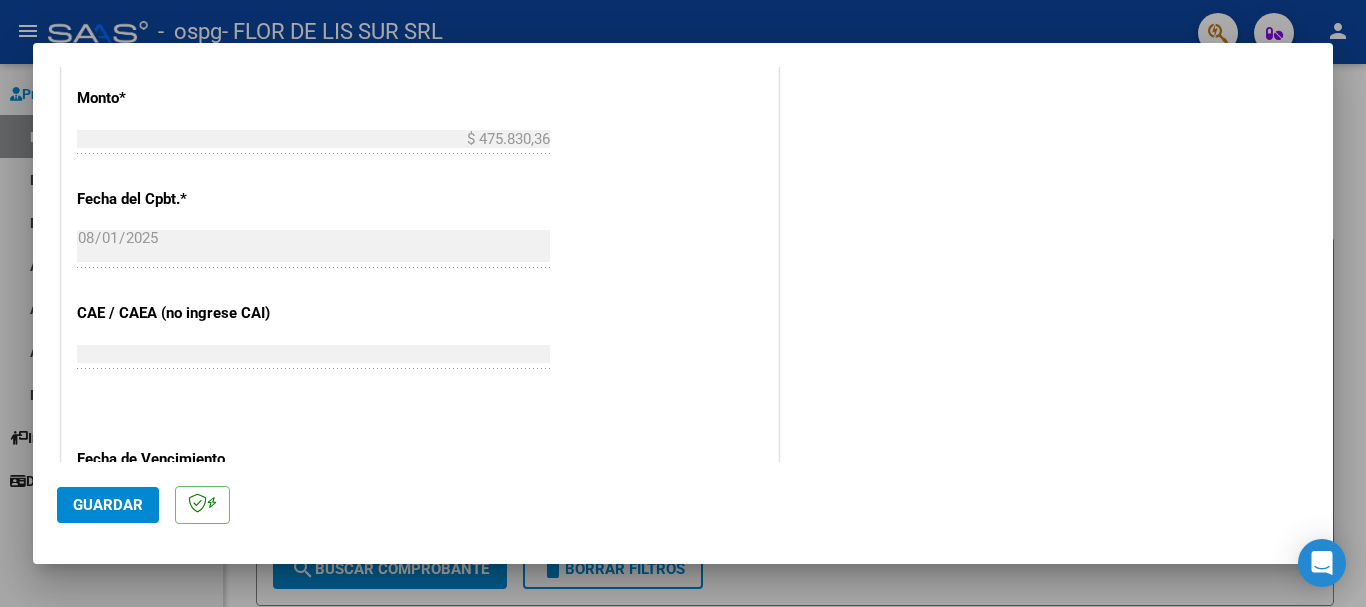 scroll, scrollTop: 1200, scrollLeft: 0, axis: vertical 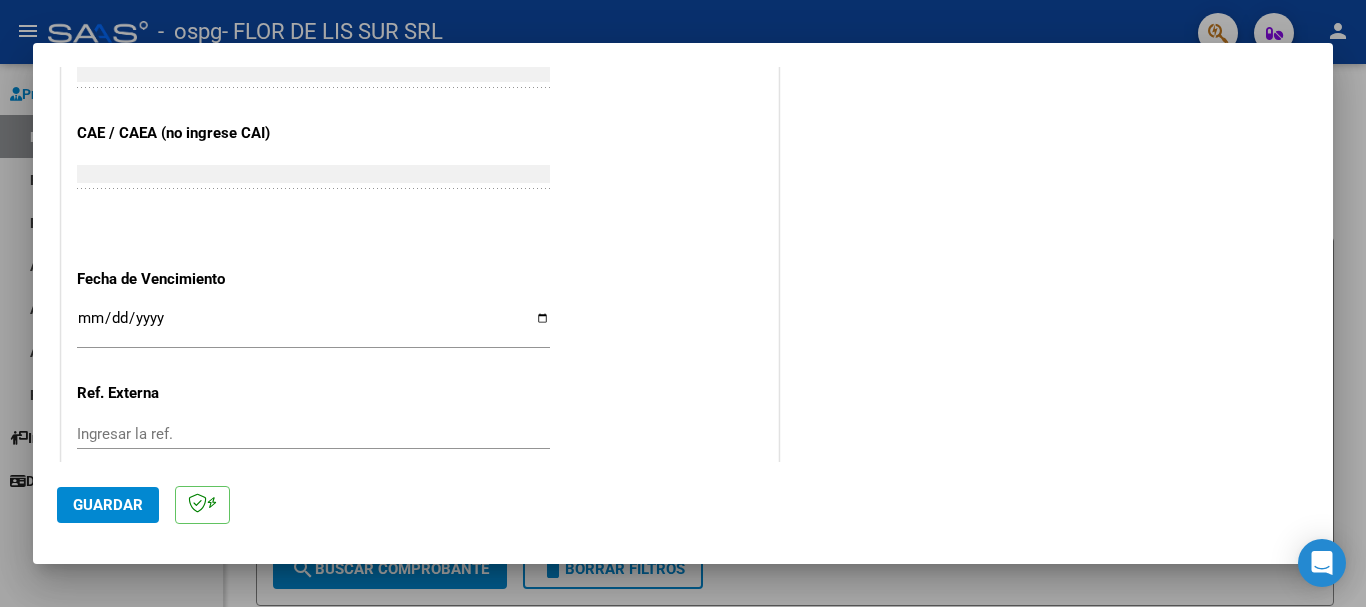 type on "202507" 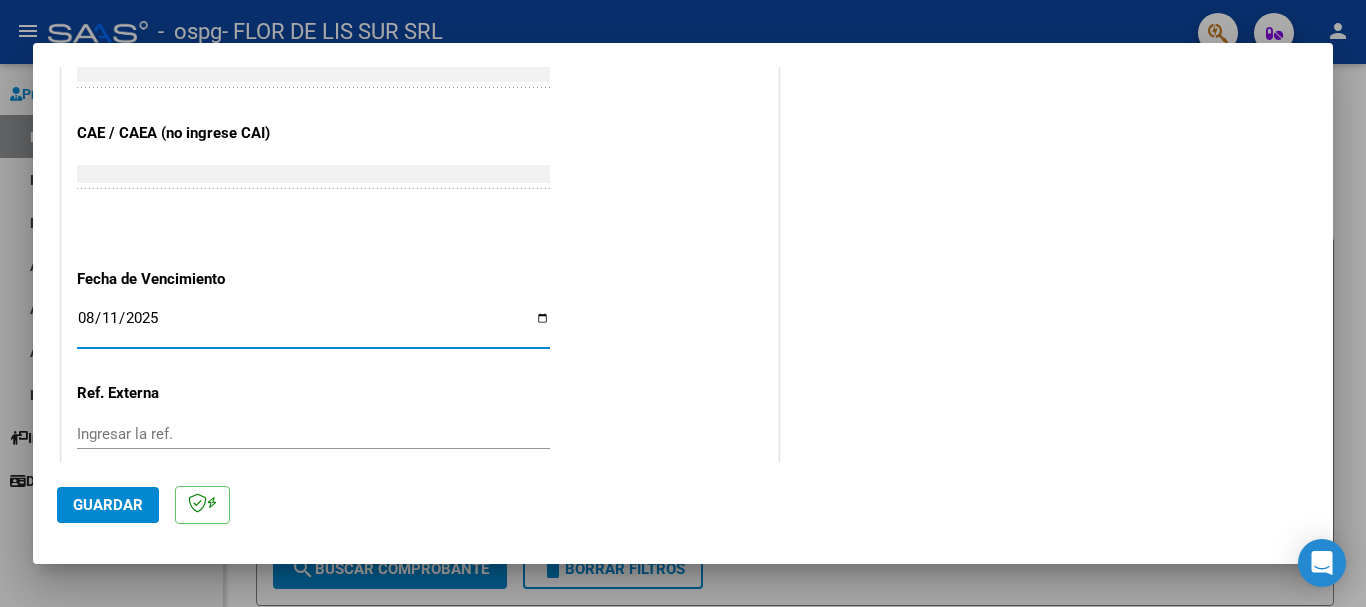 type on "2025-08-11" 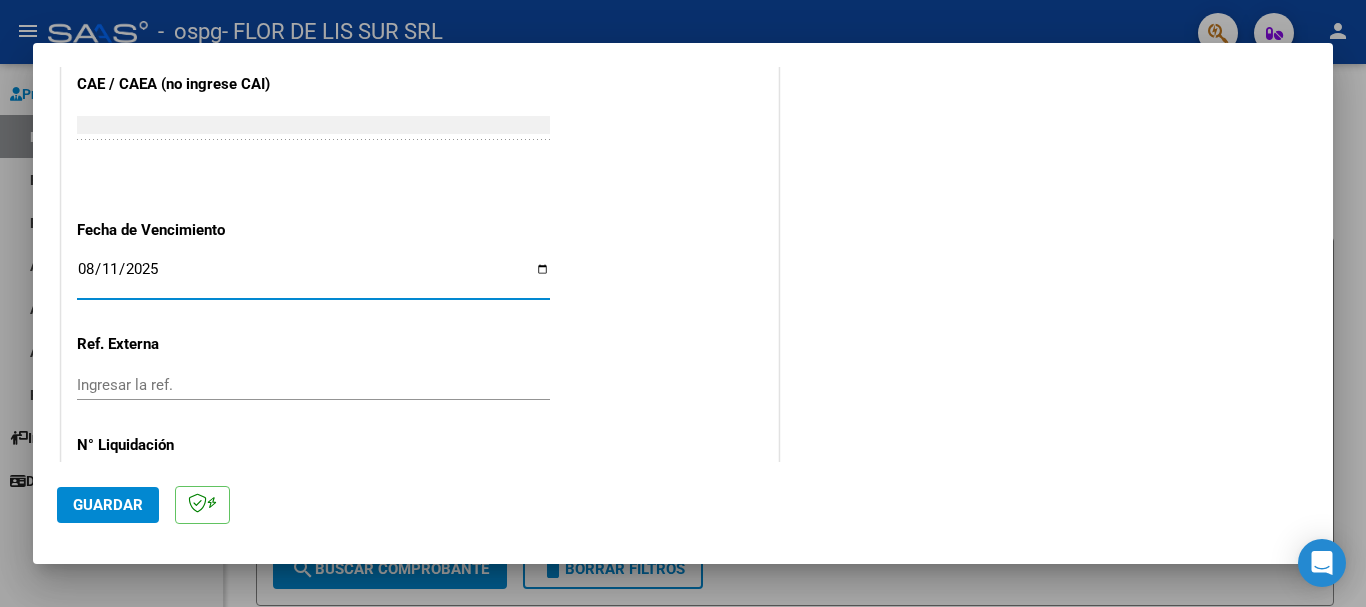 scroll, scrollTop: 1327, scrollLeft: 0, axis: vertical 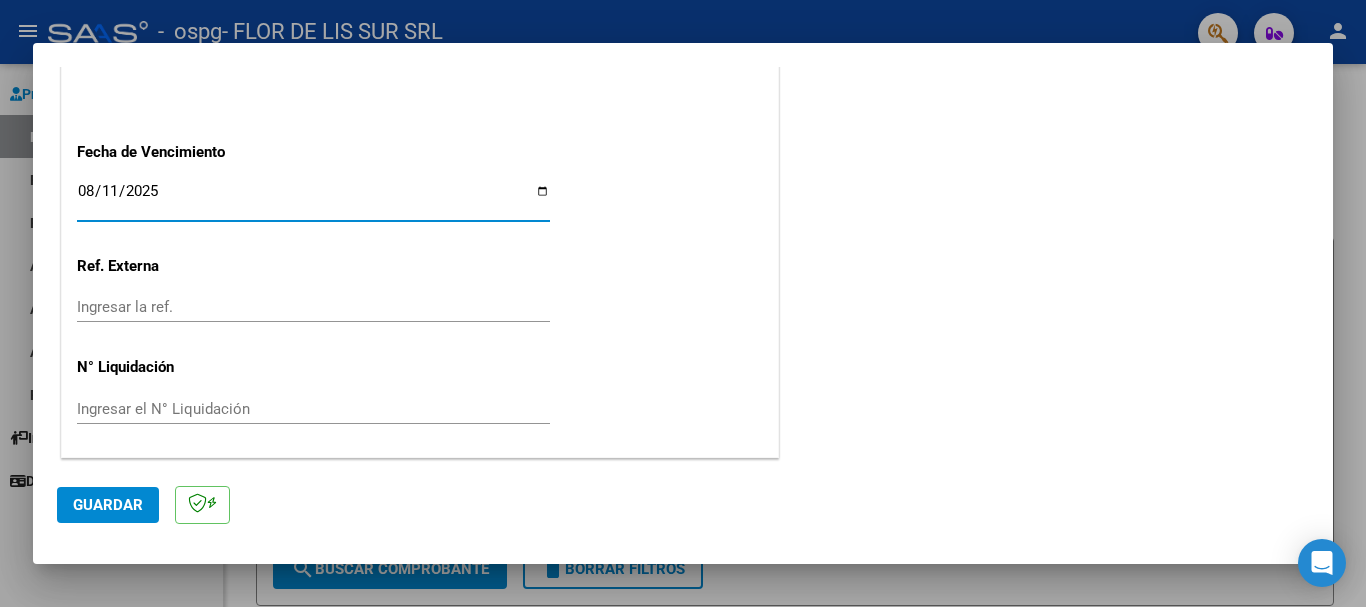 click on "Guardar" 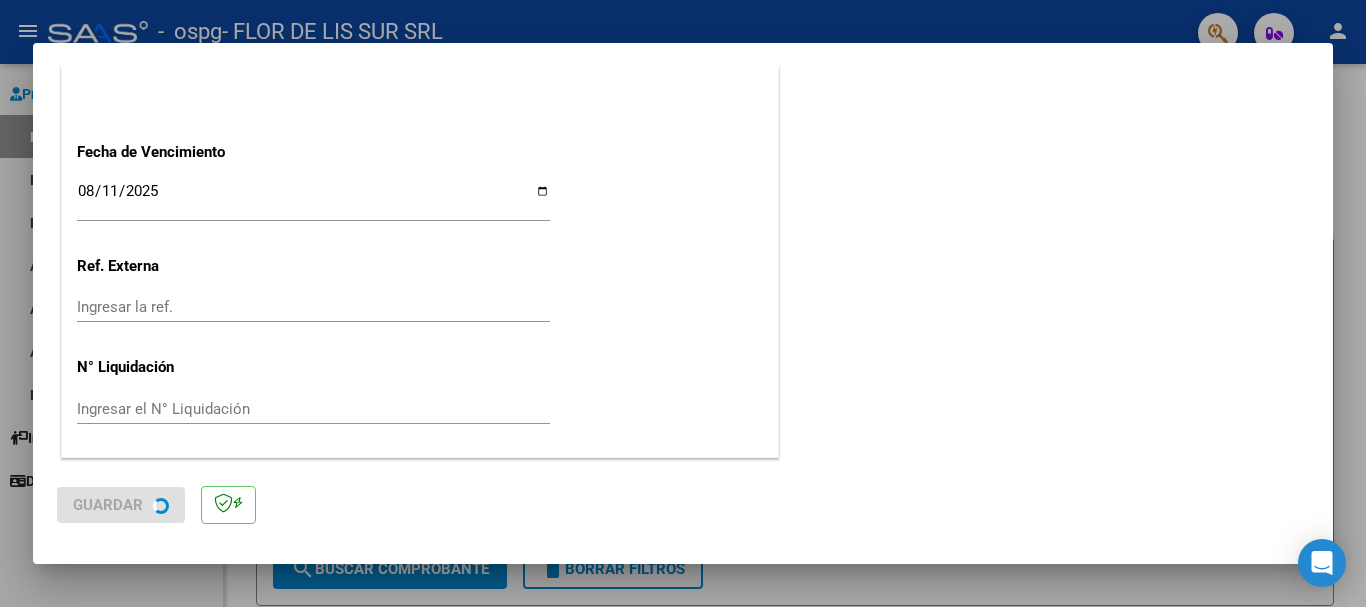 scroll, scrollTop: 0, scrollLeft: 0, axis: both 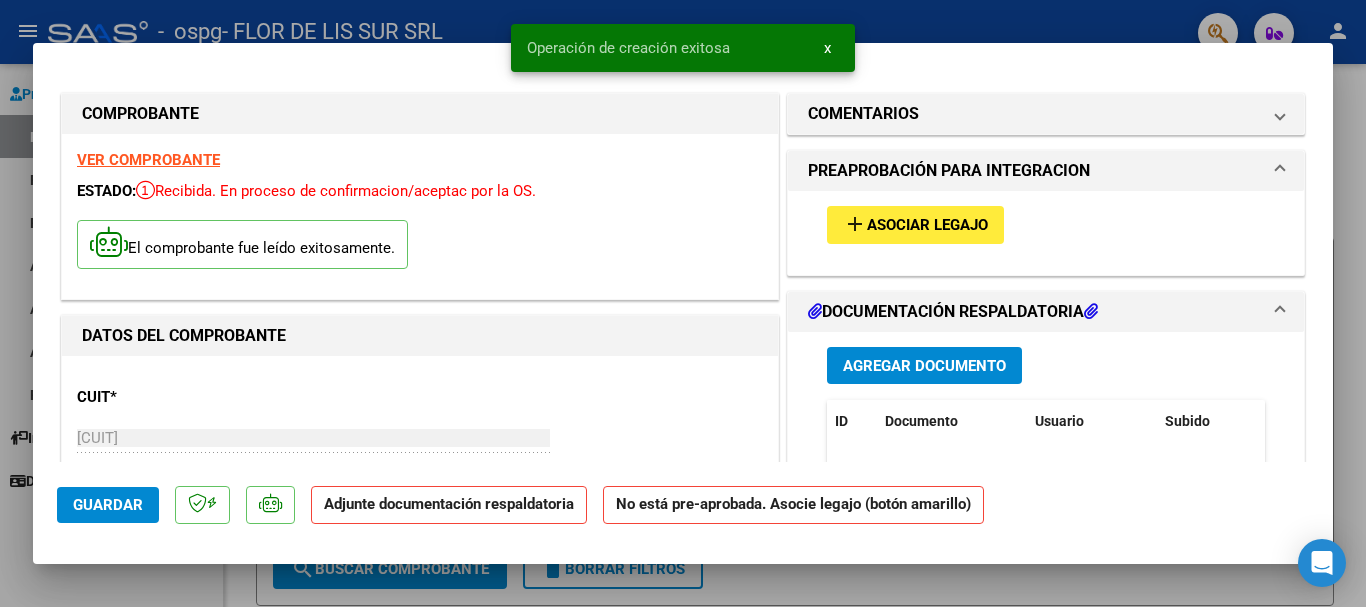 click on "Agregar Documento" at bounding box center (924, 365) 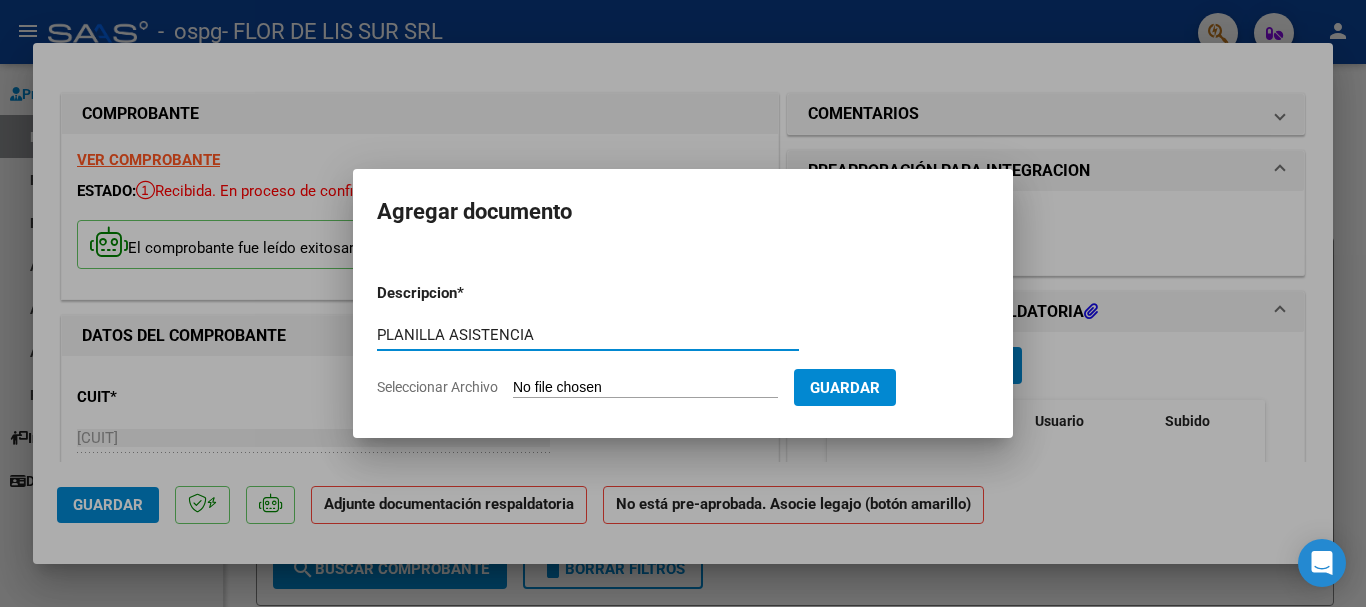 type on "PLANILLA ASISTENCIA" 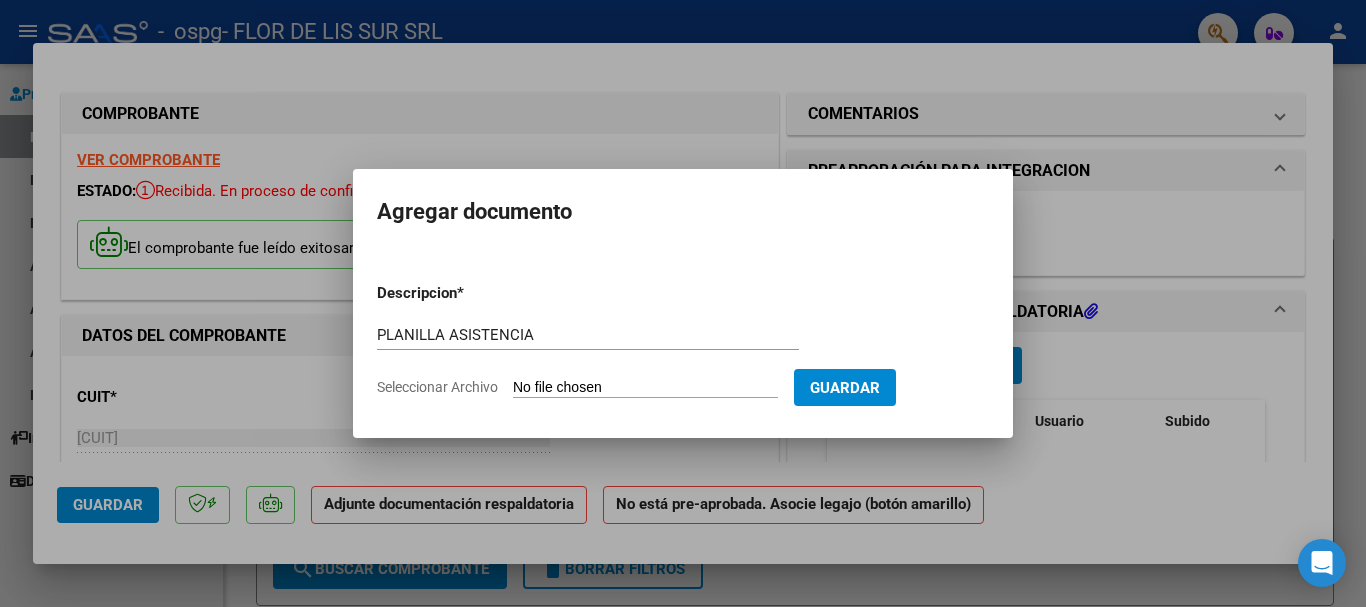 click on "Seleccionar Archivo" at bounding box center [645, 388] 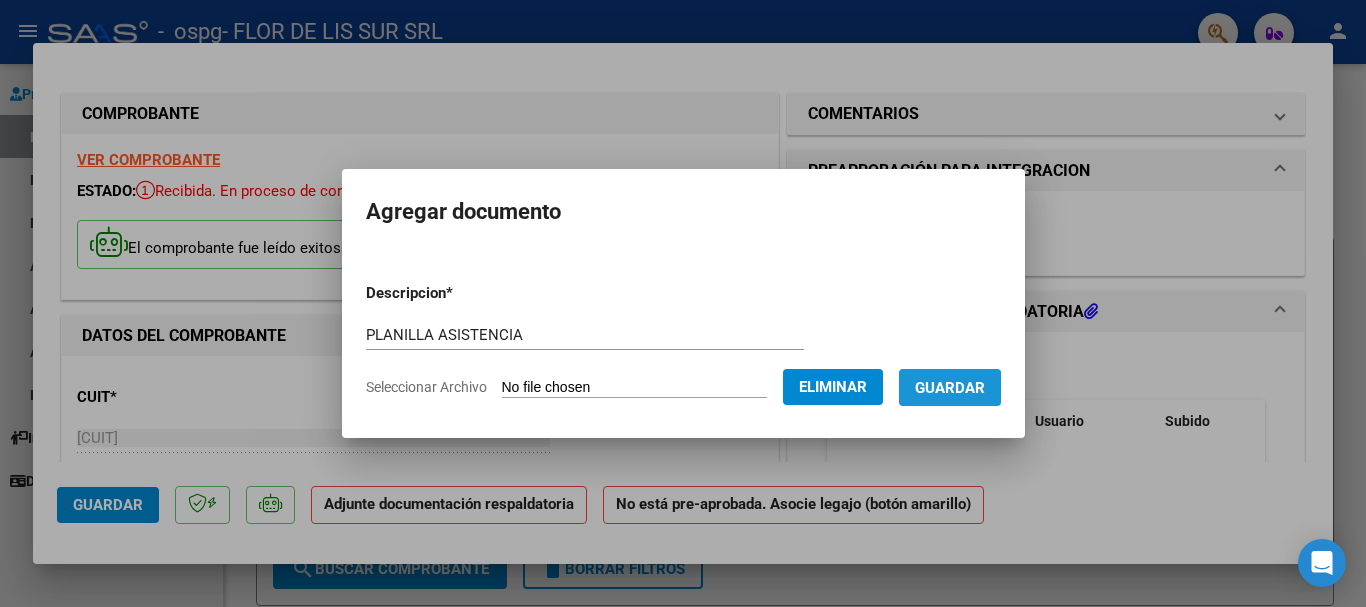click on "Guardar" at bounding box center [950, 388] 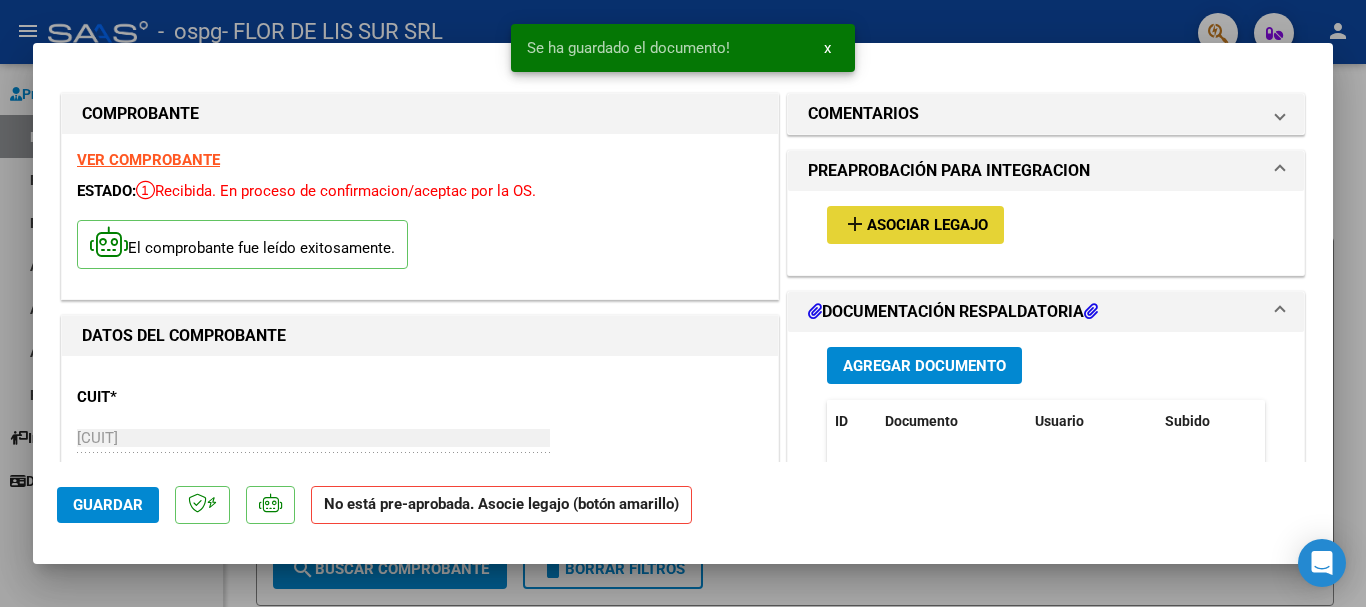 click on "Asociar Legajo" at bounding box center (927, 226) 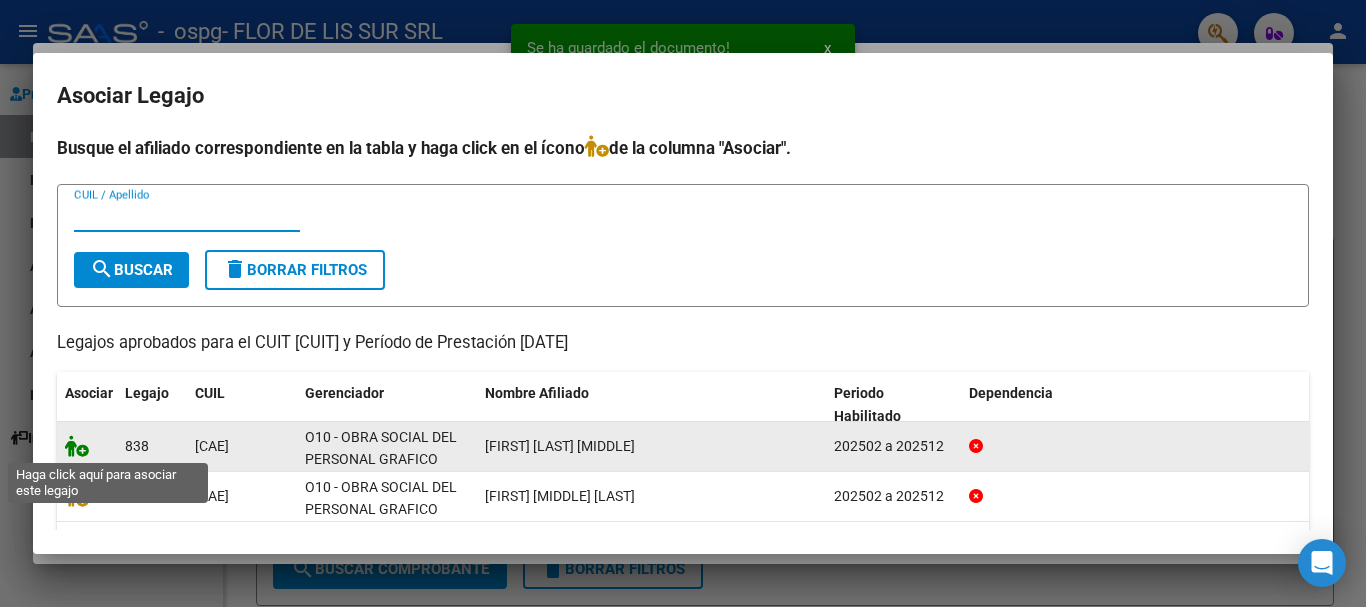 click 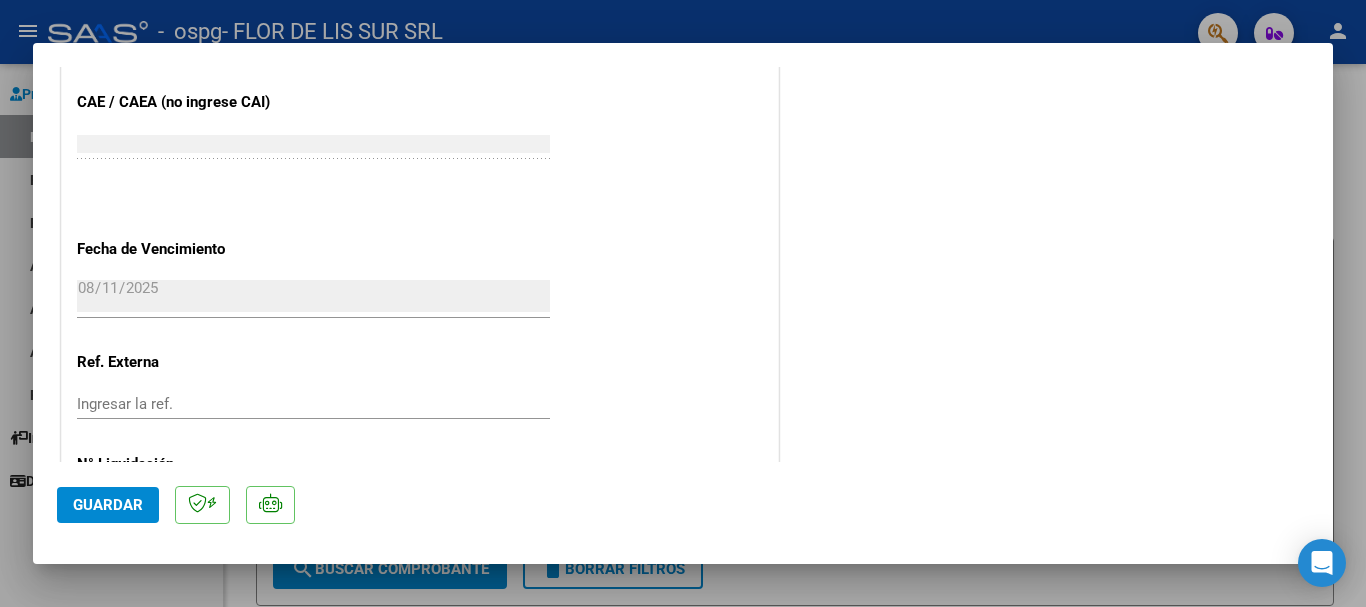scroll, scrollTop: 1300, scrollLeft: 0, axis: vertical 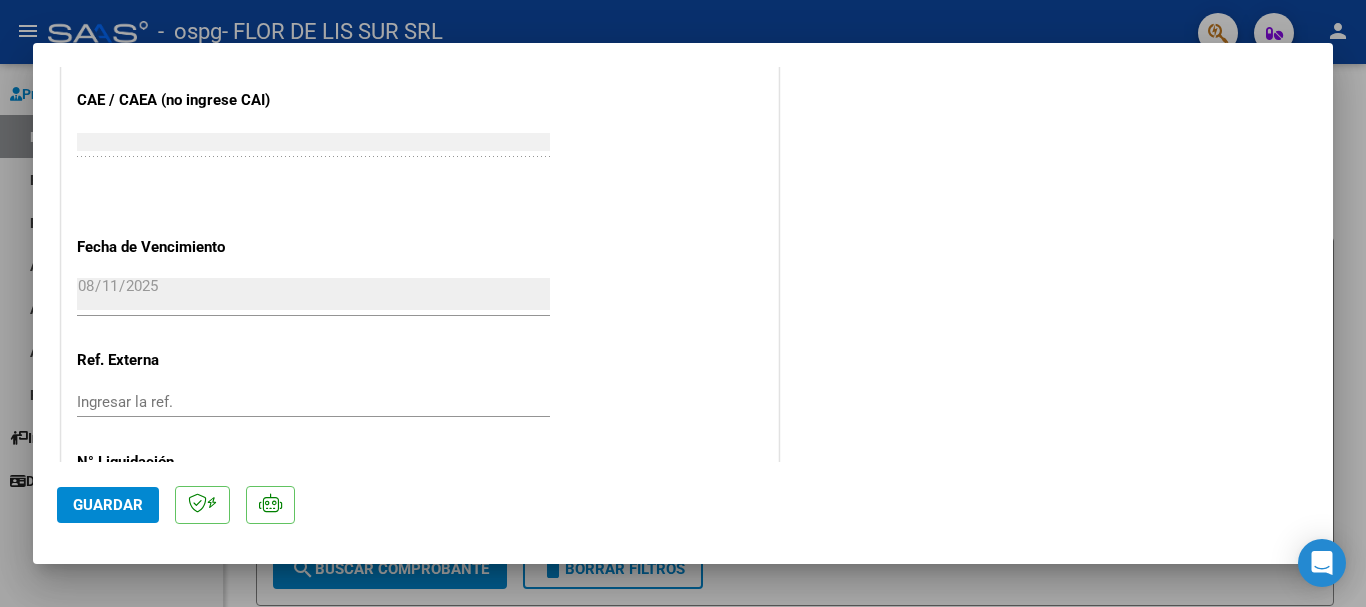 click on "Guardar" 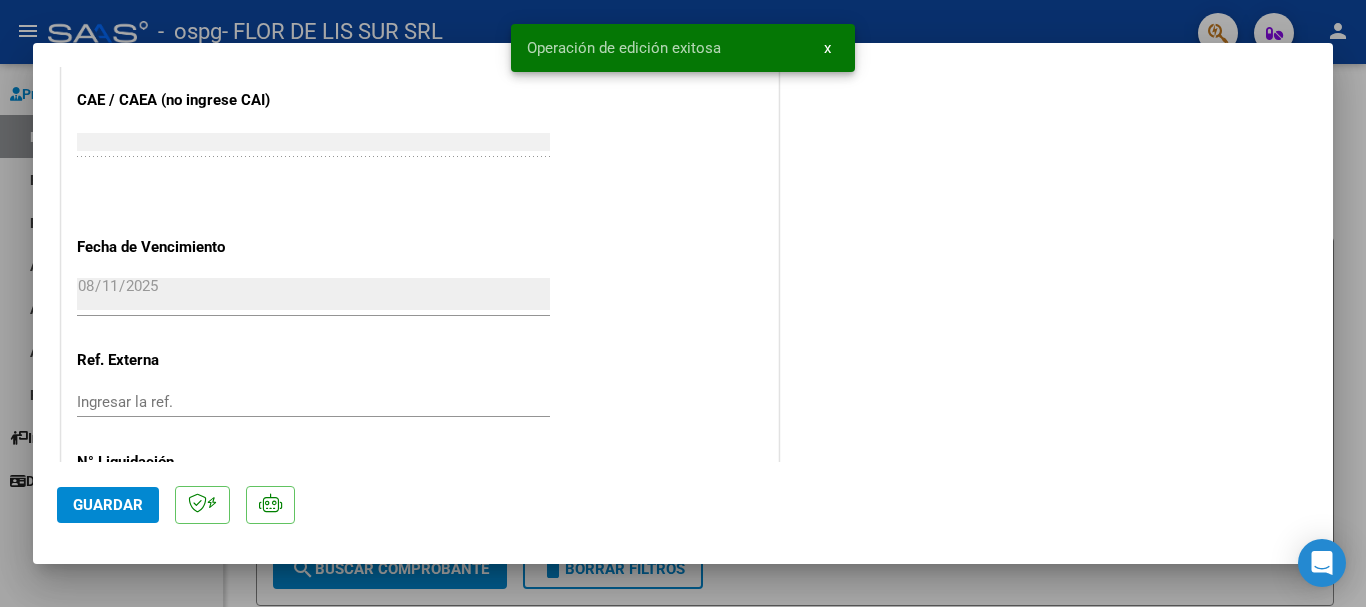 click on "x" at bounding box center (827, 48) 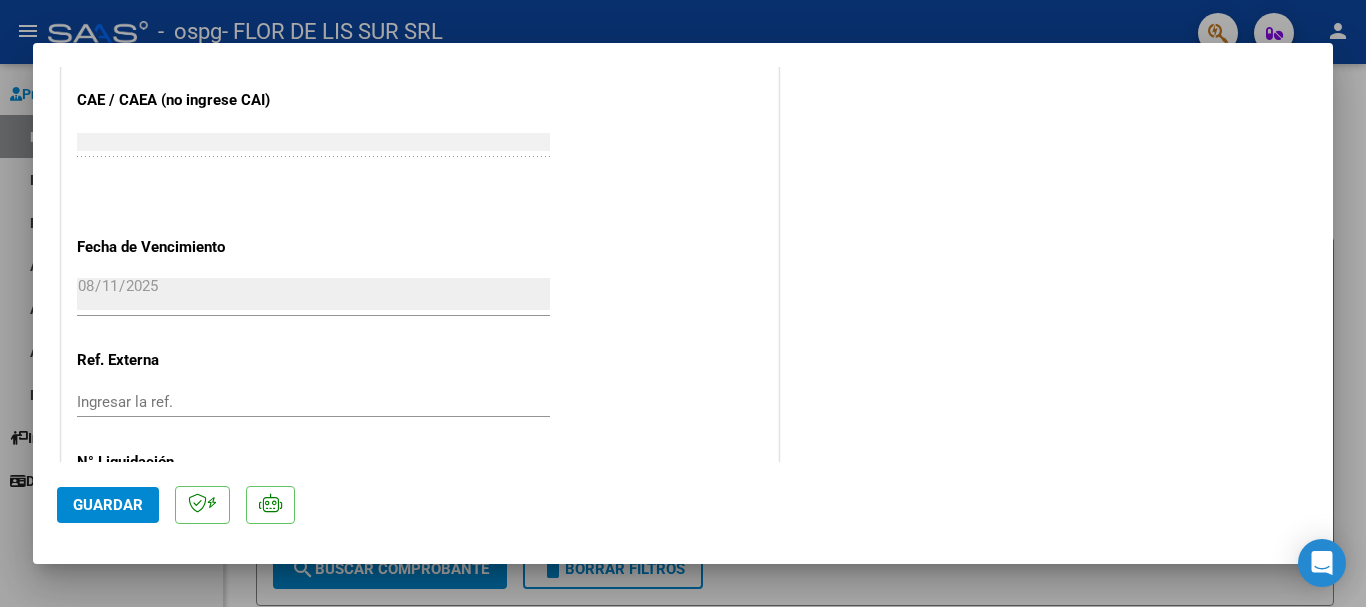 click at bounding box center (683, 303) 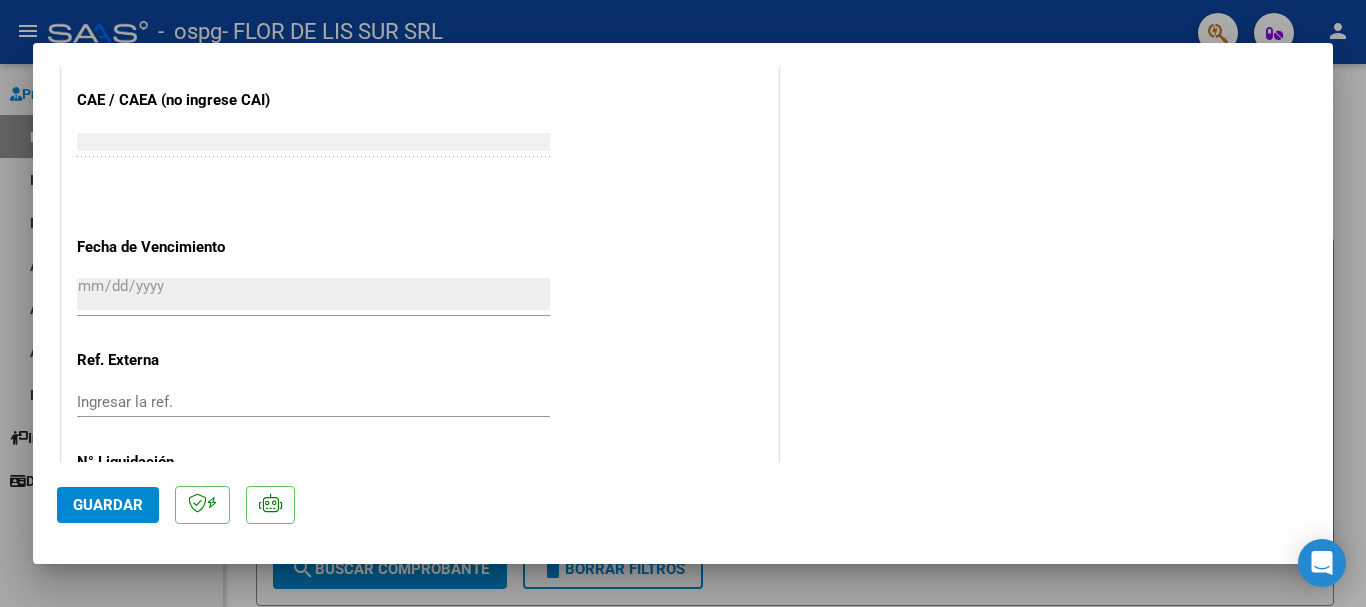 scroll, scrollTop: 0, scrollLeft: 0, axis: both 